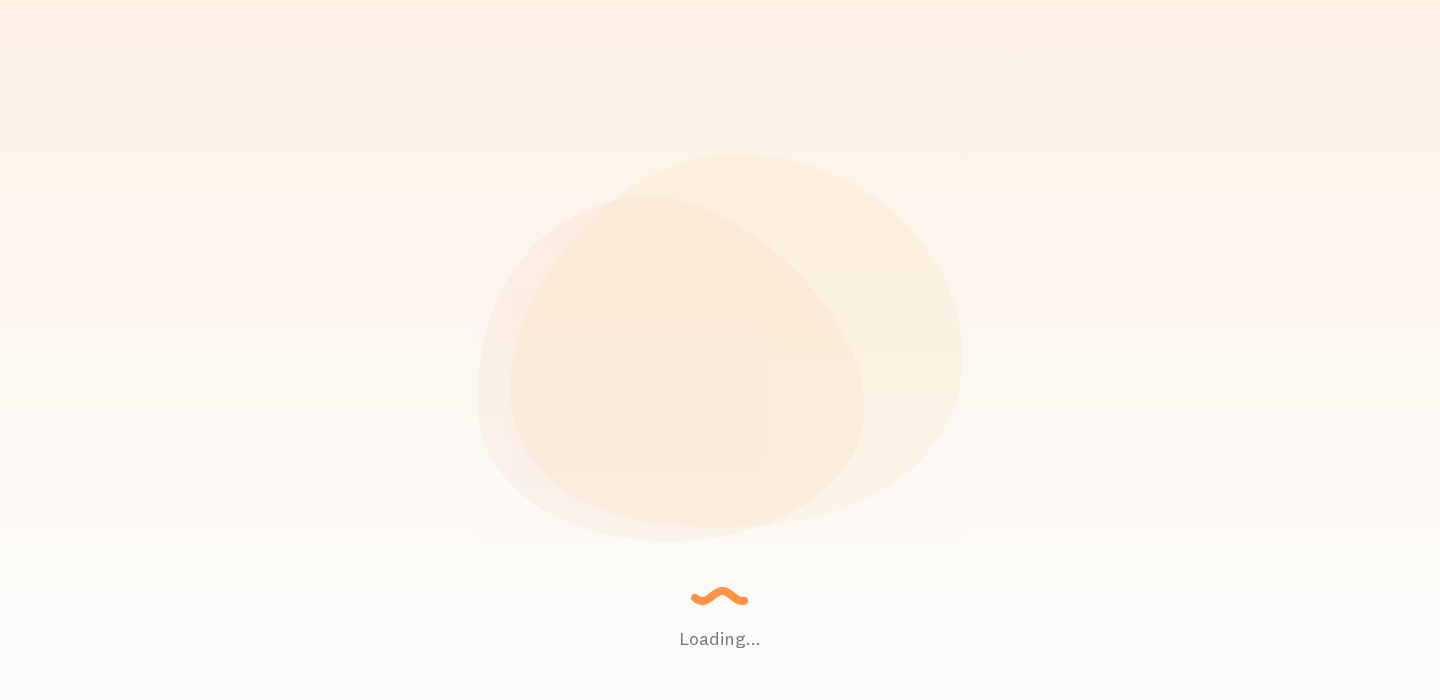 scroll, scrollTop: 0, scrollLeft: 0, axis: both 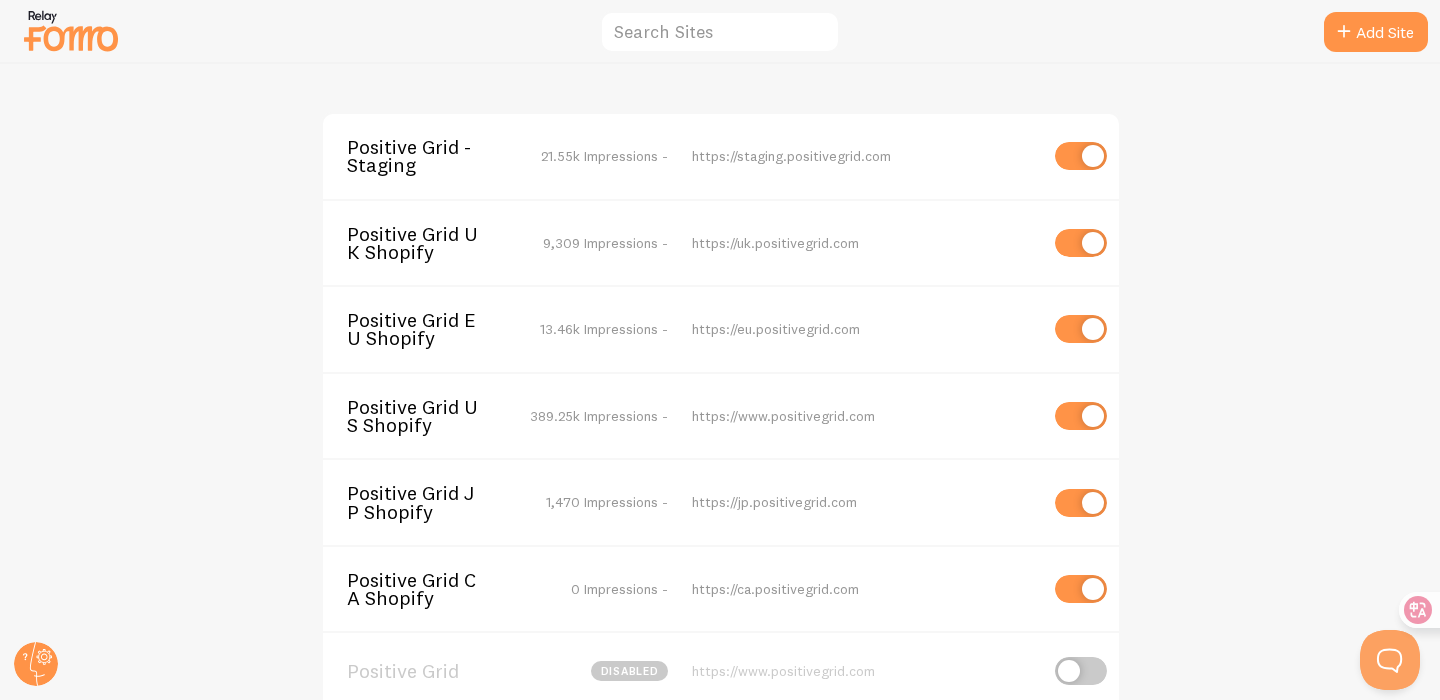 click on "Positive Grid - Staging" at bounding box center [427, 156] 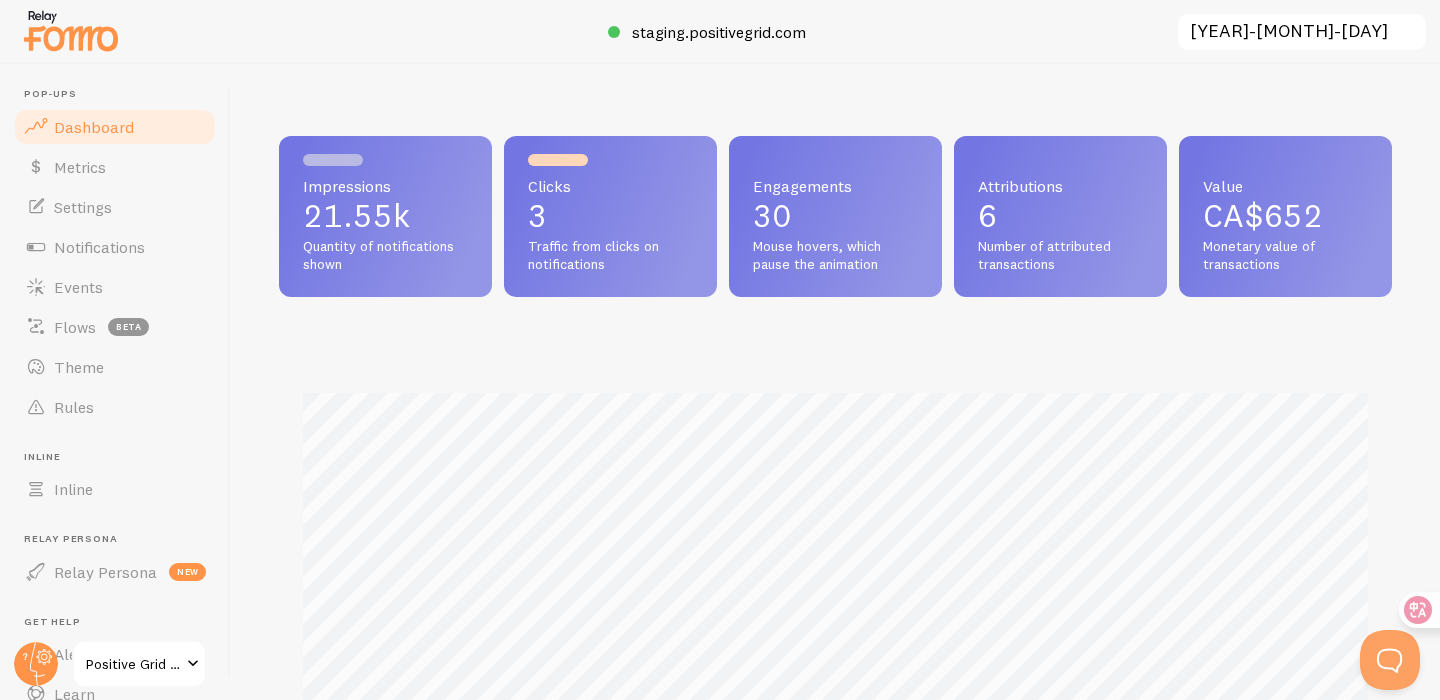 scroll, scrollTop: 999474, scrollLeft: 998887, axis: both 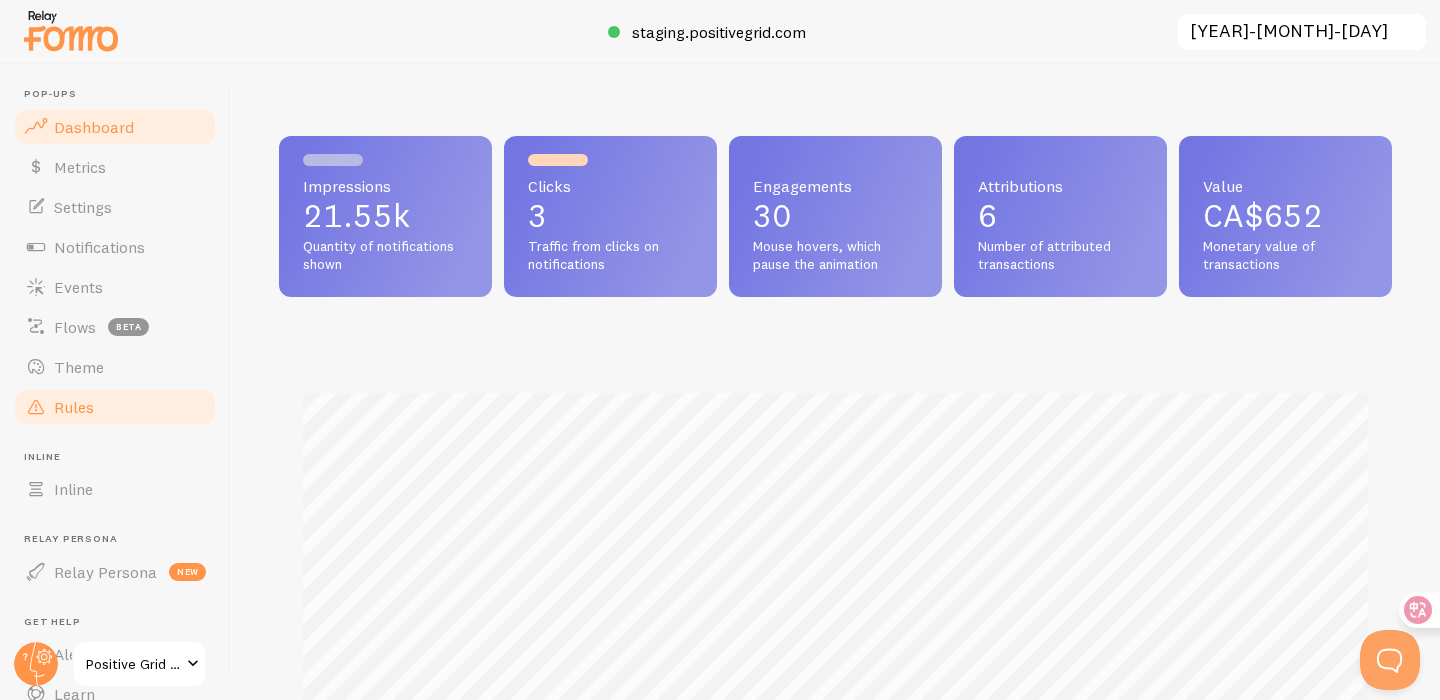 click on "Rules" at bounding box center [74, 407] 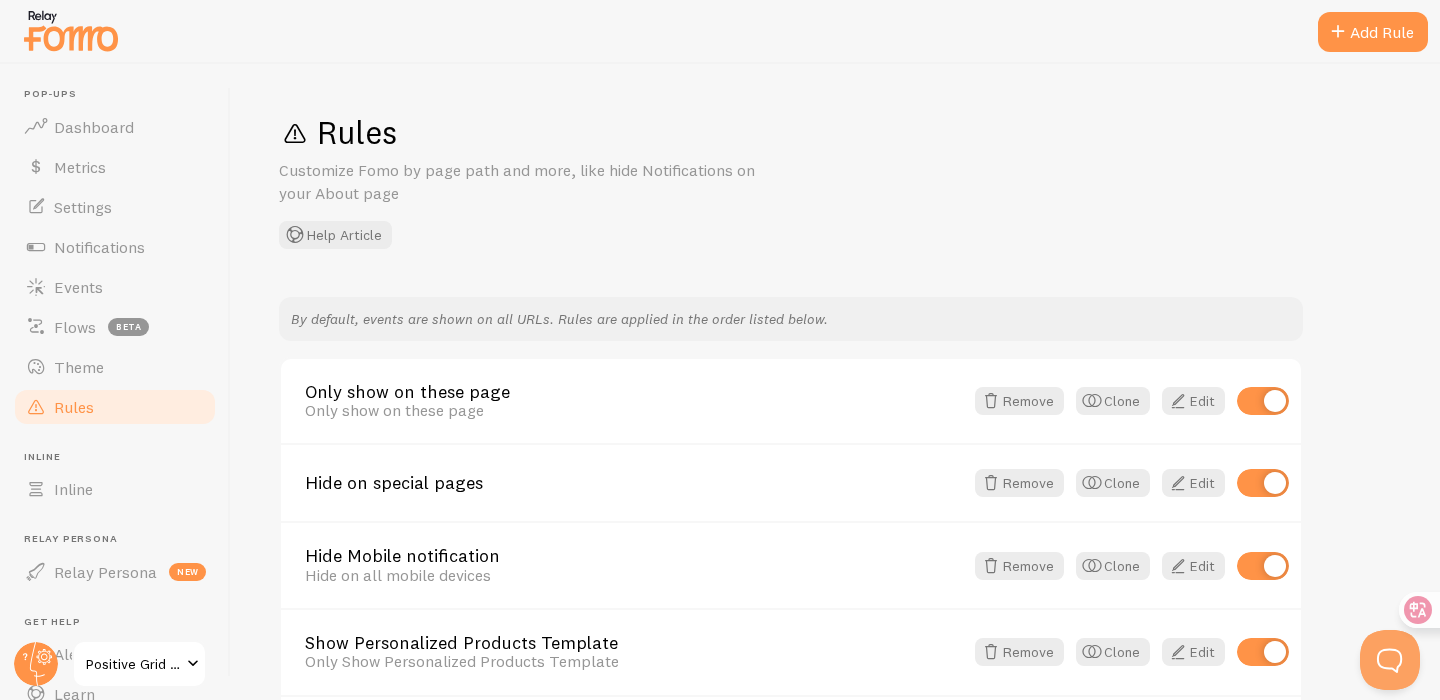 scroll, scrollTop: 64, scrollLeft: 0, axis: vertical 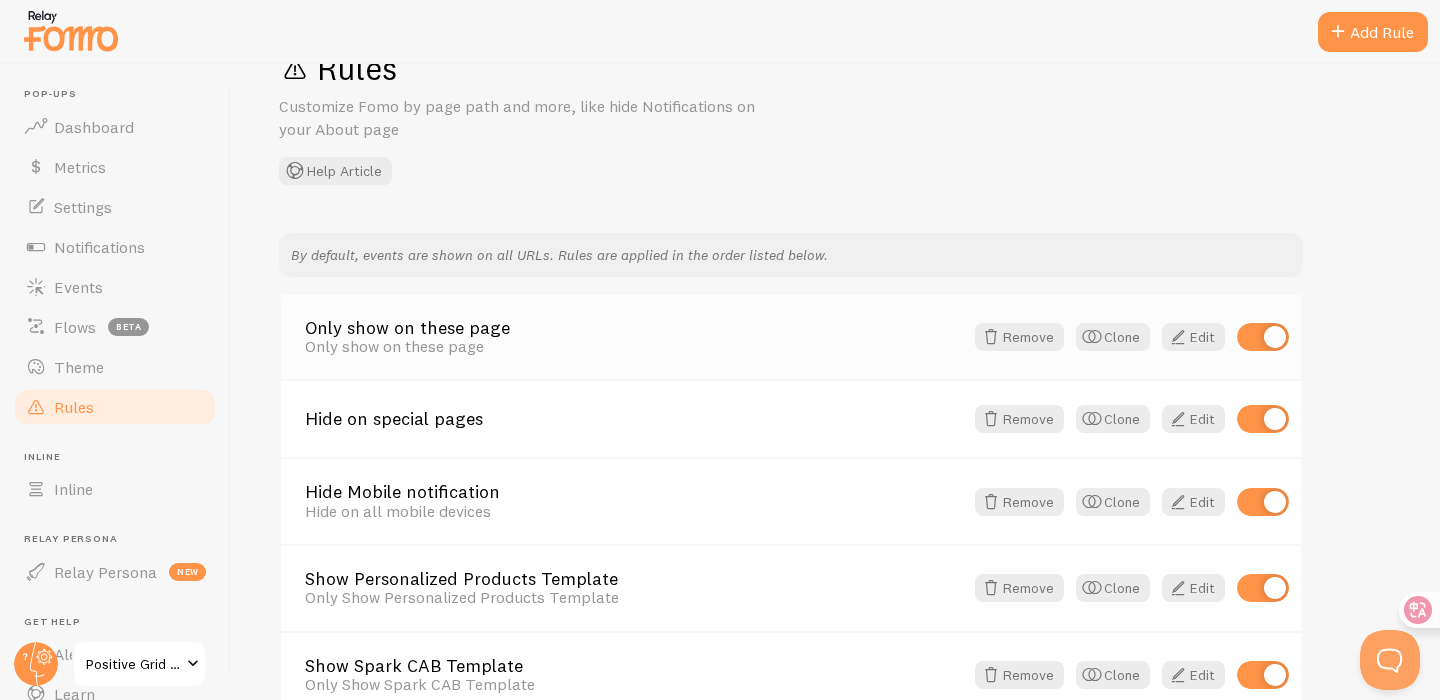 click on "Only show on these page" at bounding box center [634, 328] 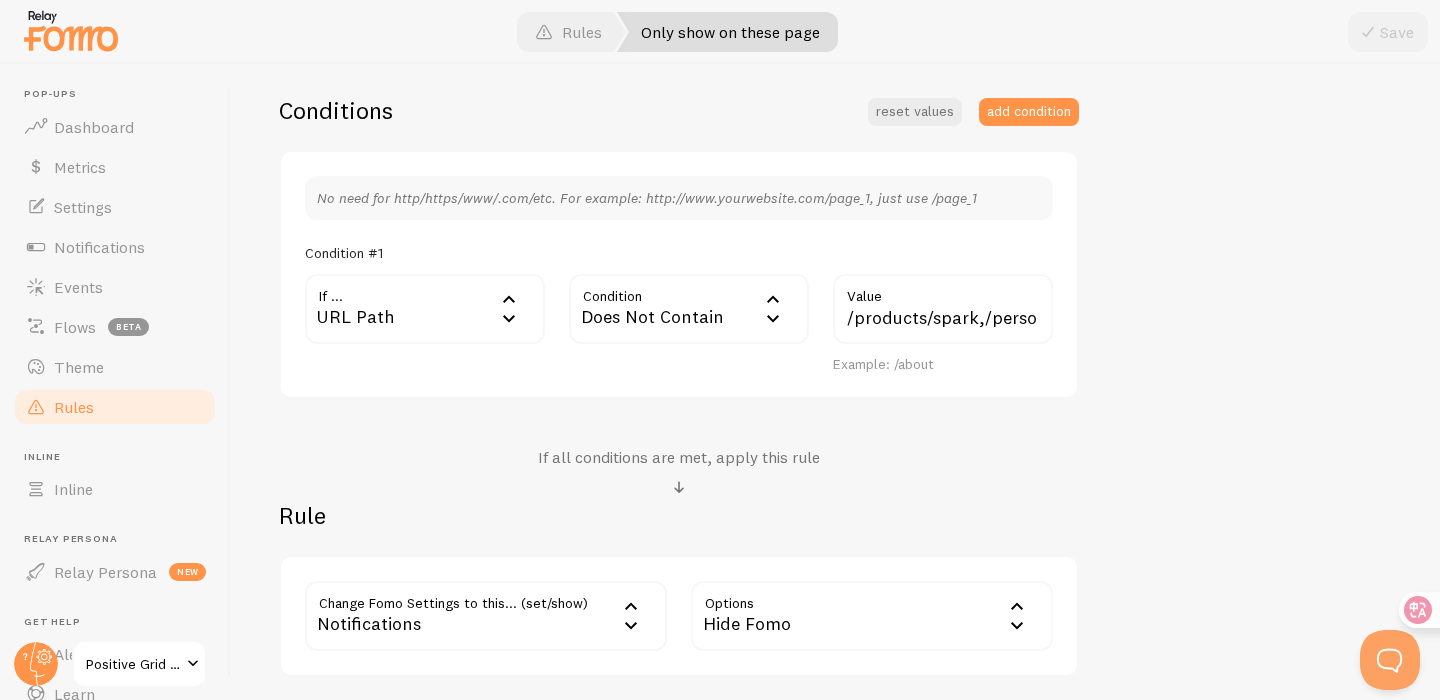 scroll, scrollTop: 625, scrollLeft: 0, axis: vertical 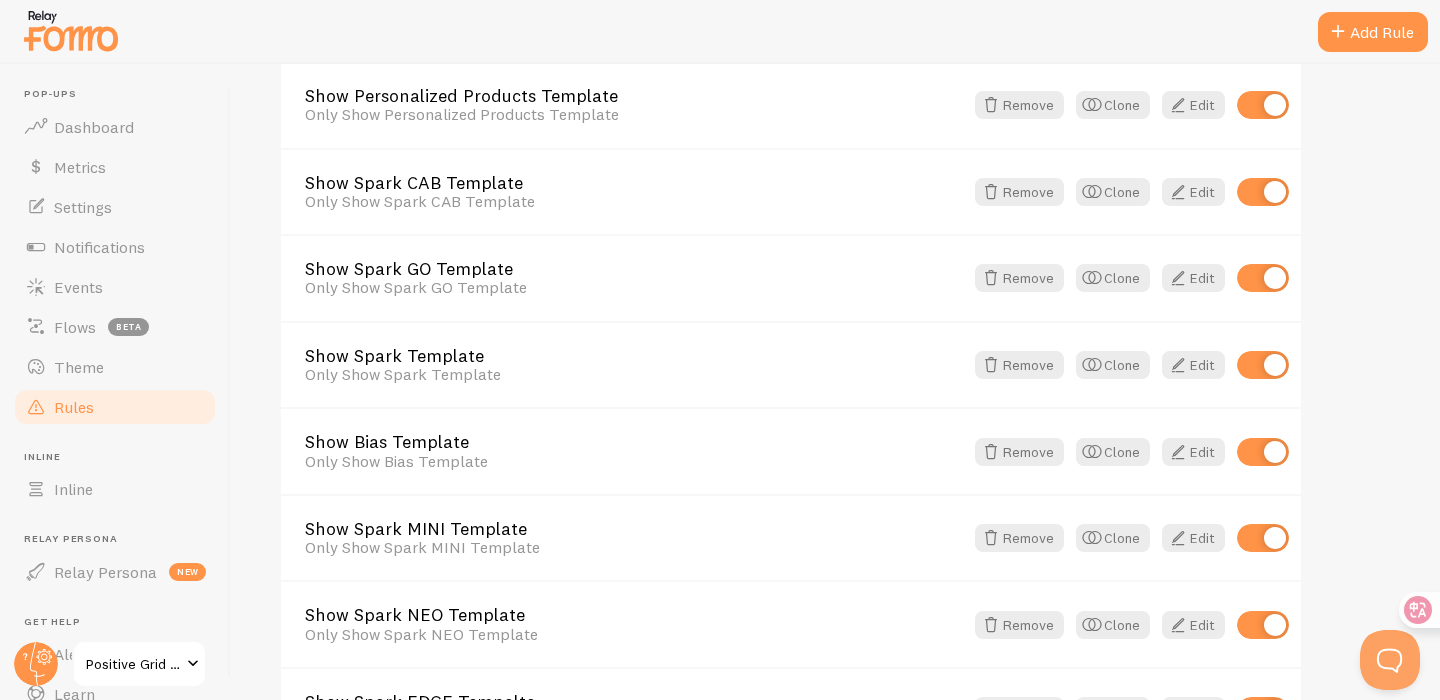 click at bounding box center (720, 32) 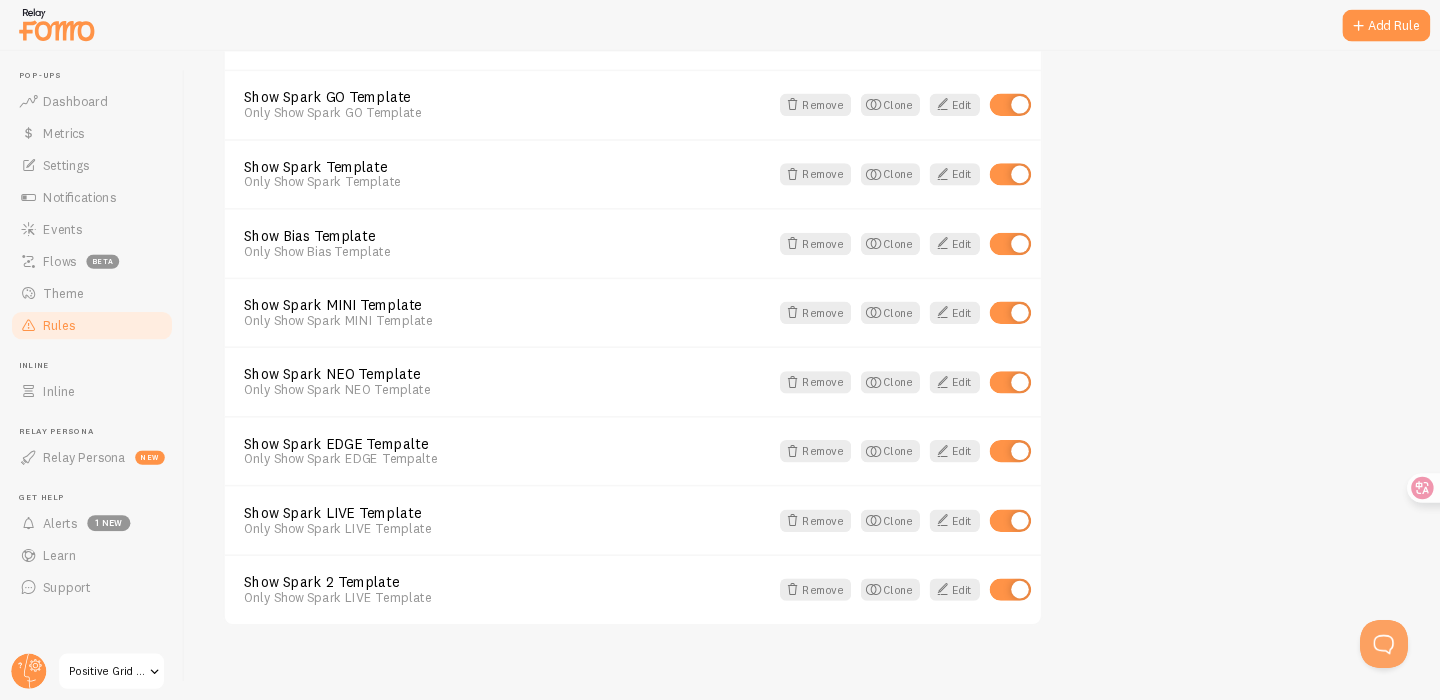 scroll, scrollTop: 694, scrollLeft: 0, axis: vertical 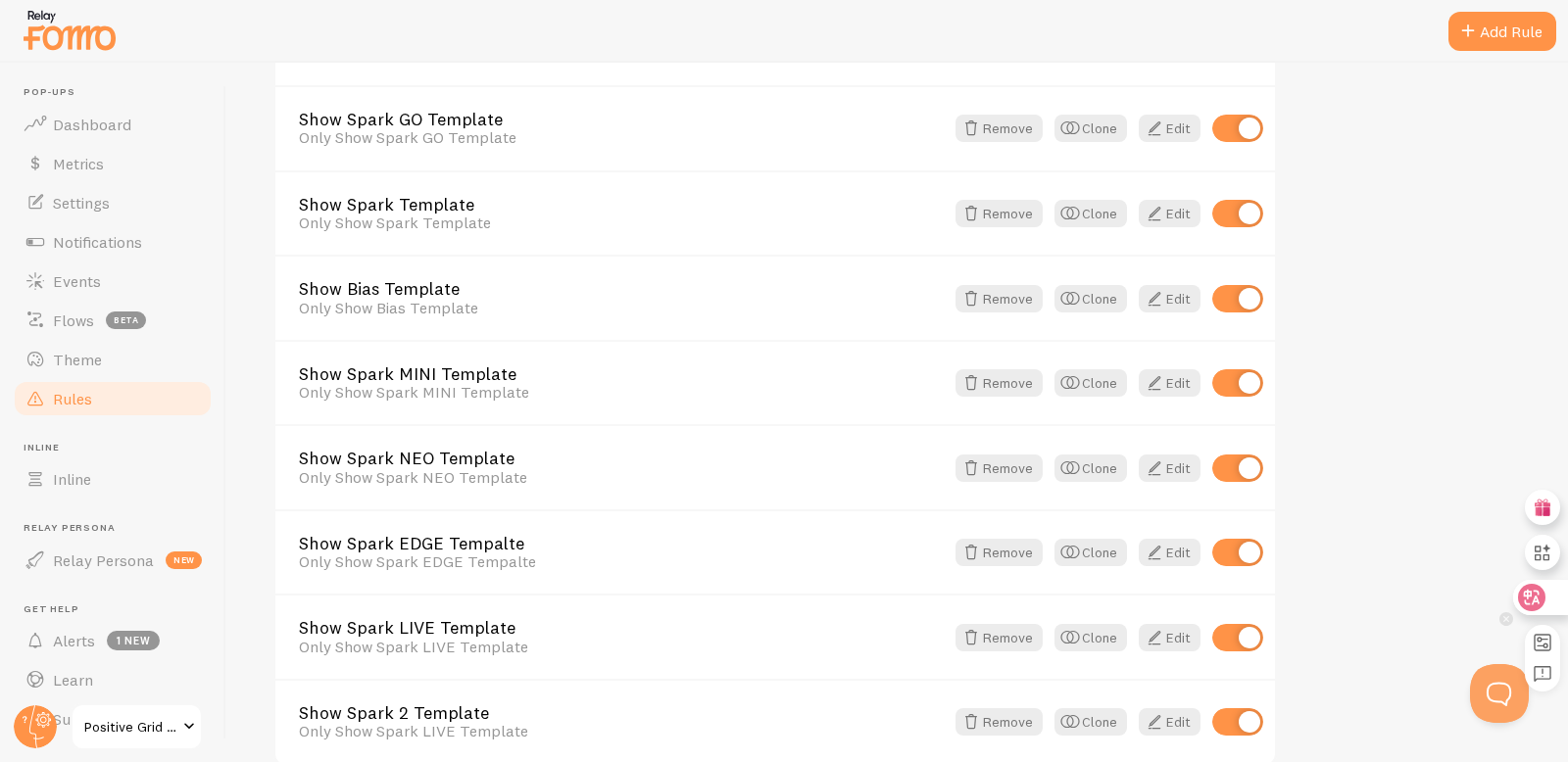 click 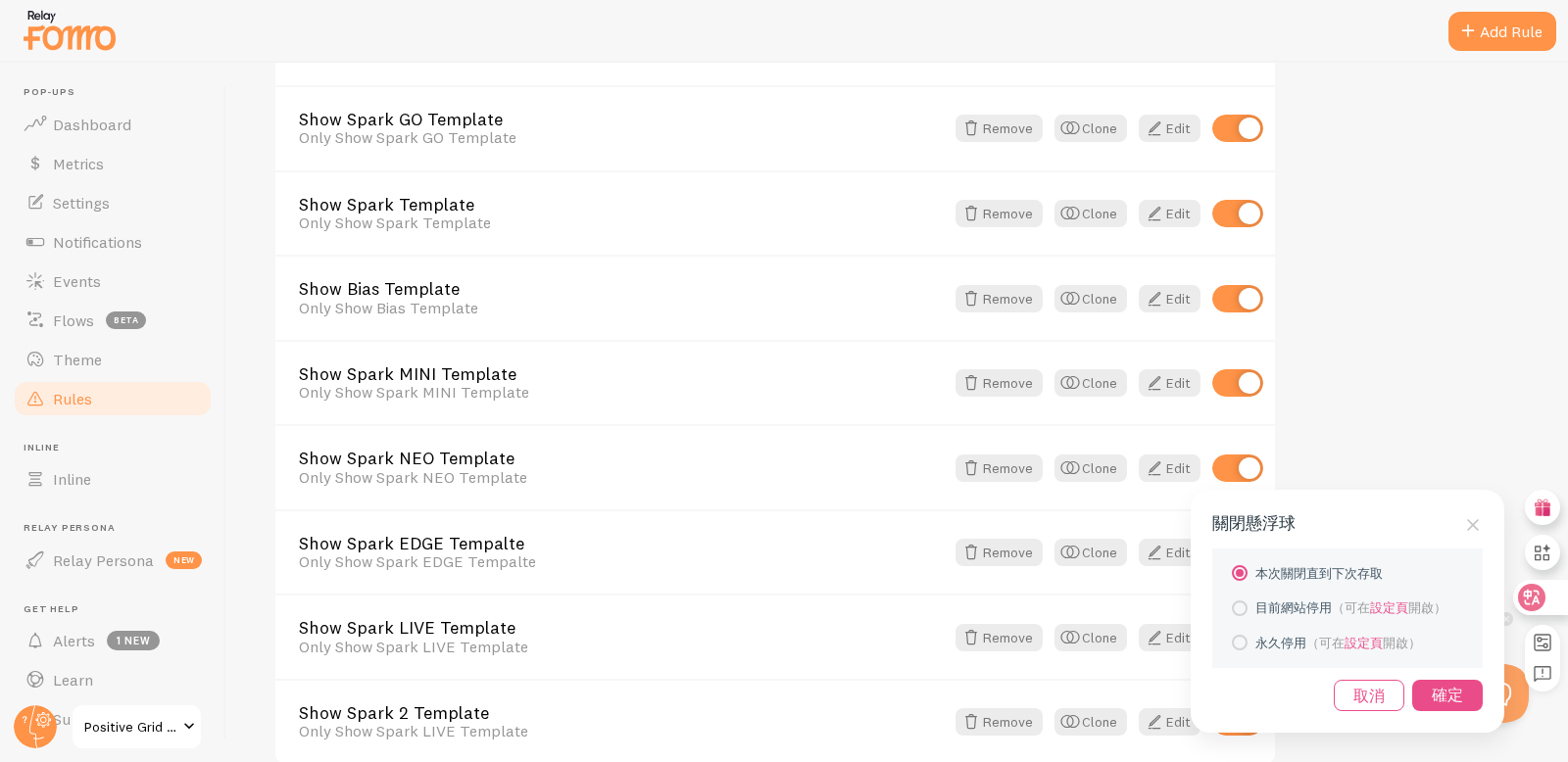 click on "確定" at bounding box center (1447, 695) 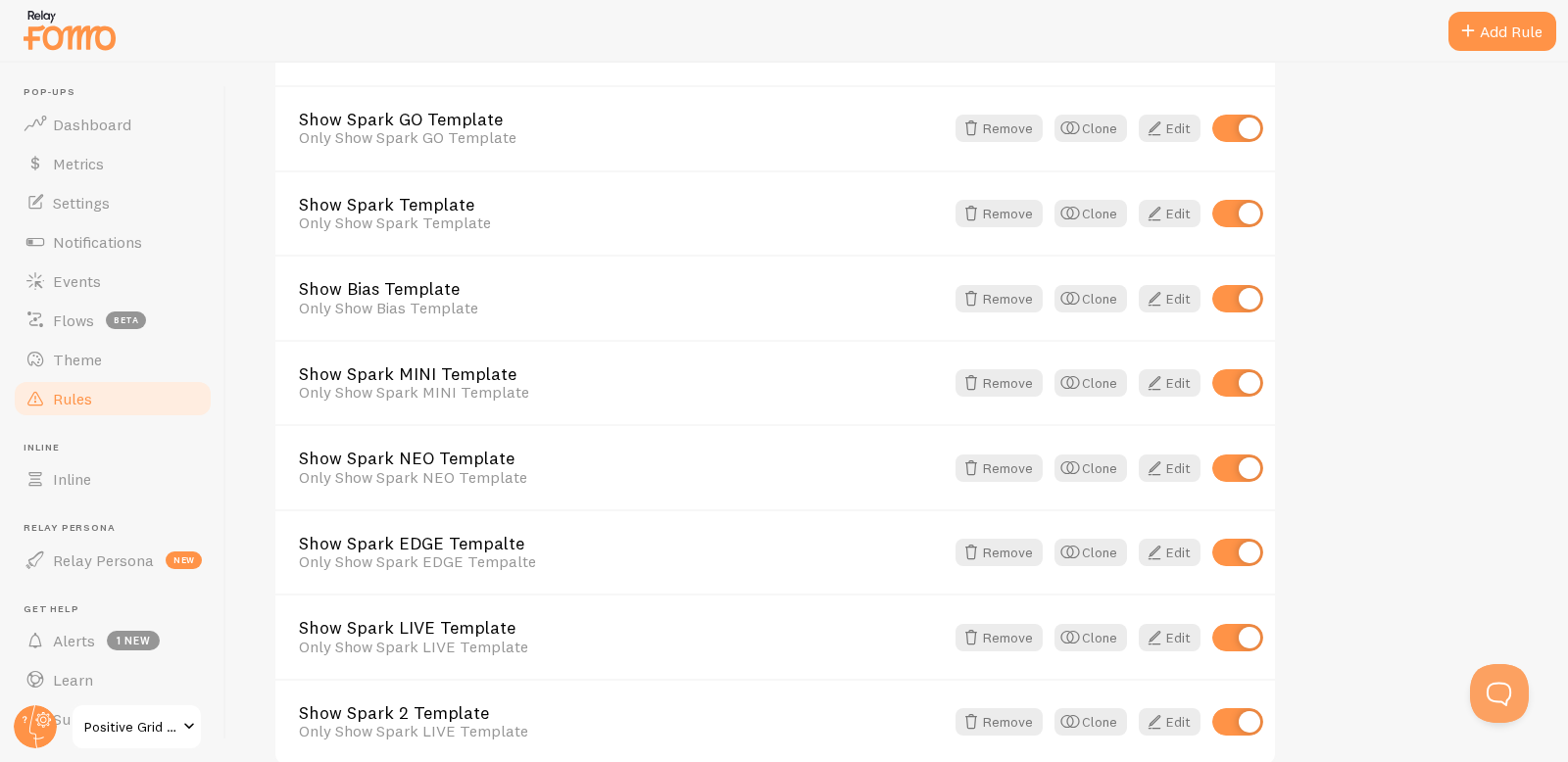 click on "Only Show Spark NEO Template   Title       Example: Checkout Page     Only Show Spark NEO Template   Description       Used to help keep track of your rules.   Conditions
reset values
add condition
No need for http/https/www/.com/etc. For example: http://www.yourwebsite.com/page_1, just use /page_1       Condition #1     If ...   url   URL Path       URL Path  URL Parameter  Home page  Mobile Browser  URL Host  CSS Selector        Condition   equals   Equals       Equals  Not Equal  Begins With  Contains  Does Not Contain        /products/spark-neo   Value       Example: /about     If all conditions are met, apply this rule     Rule   Change Fomo Settings to this... (set/show)   only_show_template   Only Show Template       Notifications  Do Not Show Template  Only Show Template  Max per page  Initial Delay  Display Interval  Loop notifications  Links to open in new tab  Position  Mobile Position      Template   260340" at bounding box center [897, 188] 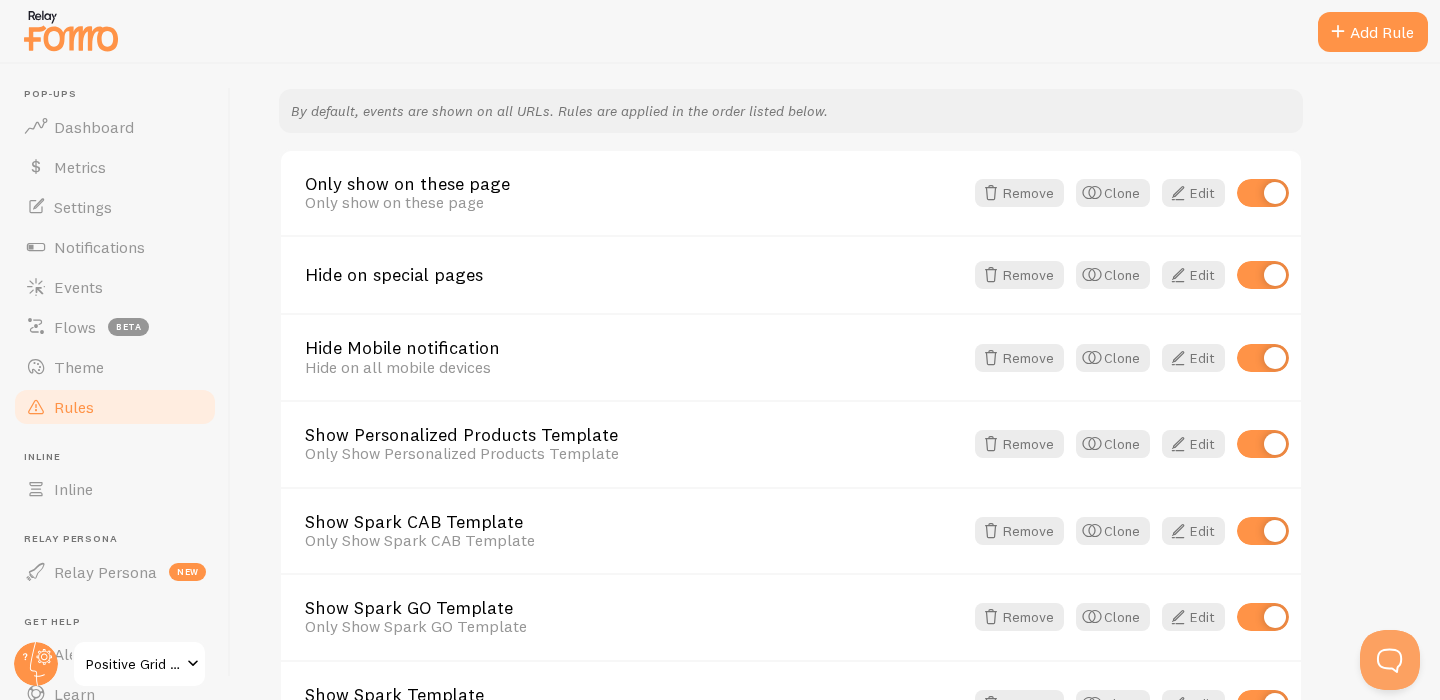 scroll, scrollTop: 205, scrollLeft: 0, axis: vertical 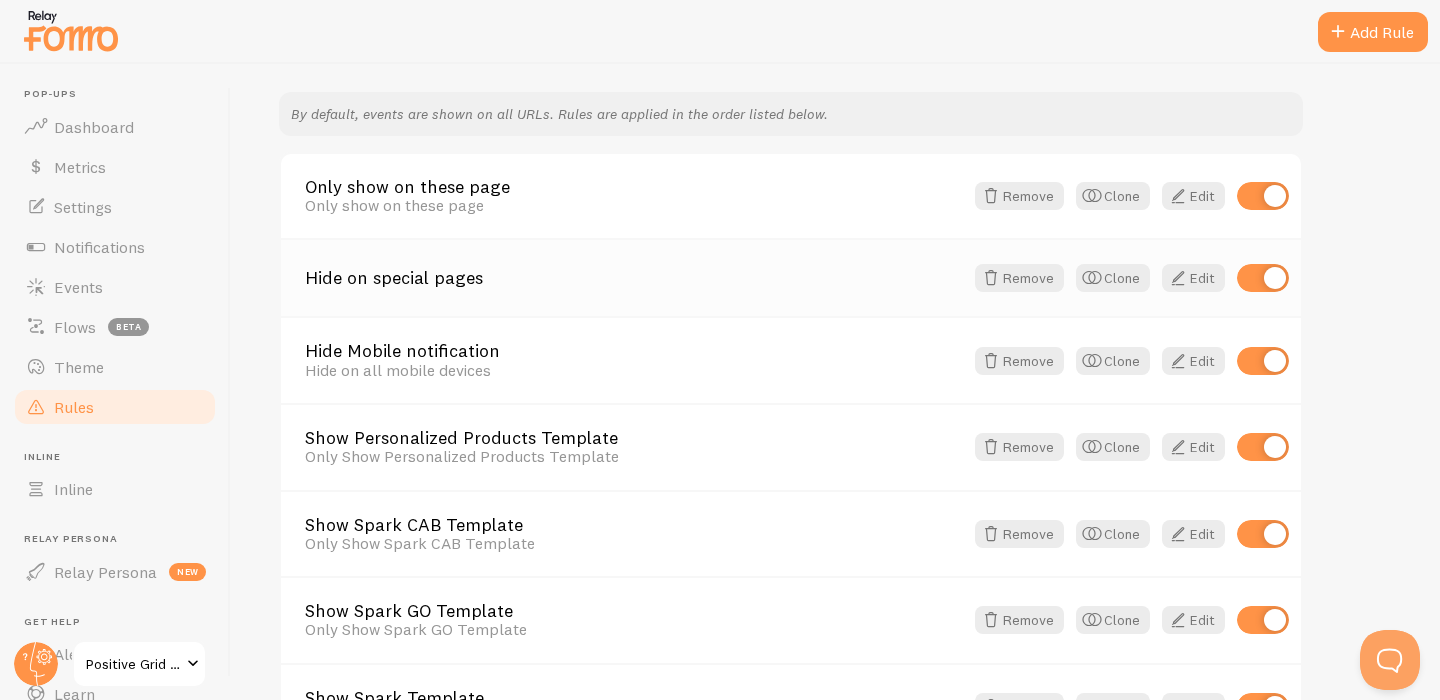 click on "Hide on special pages" at bounding box center (634, 278) 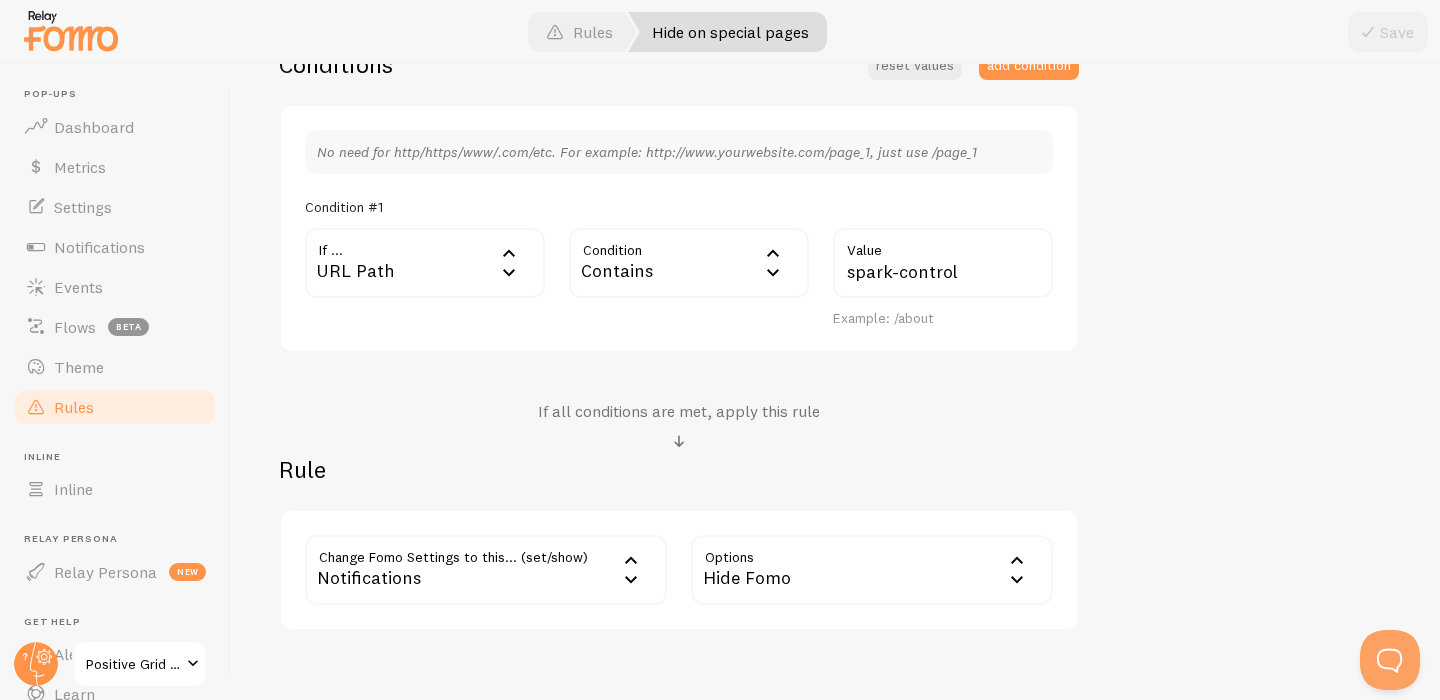 scroll, scrollTop: 625, scrollLeft: 0, axis: vertical 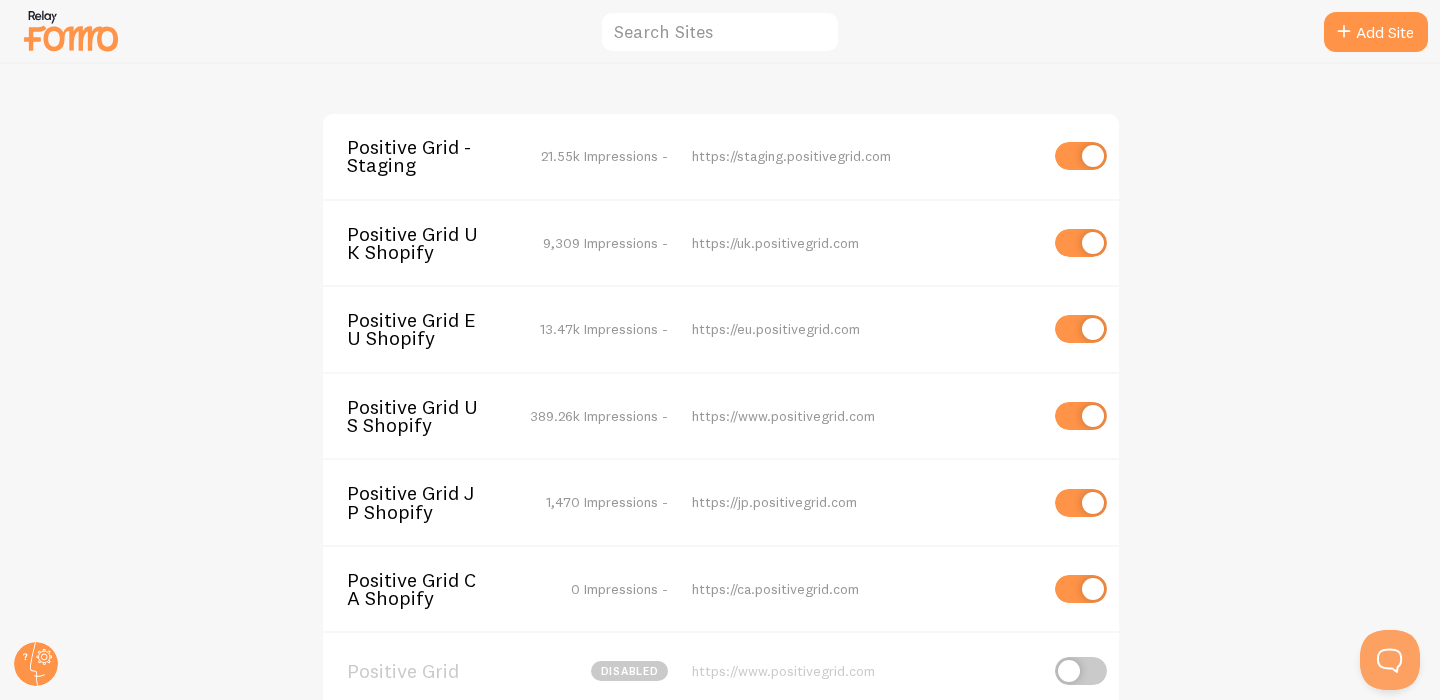 click on "Positive Grid UK Shopify" at bounding box center [427, 243] 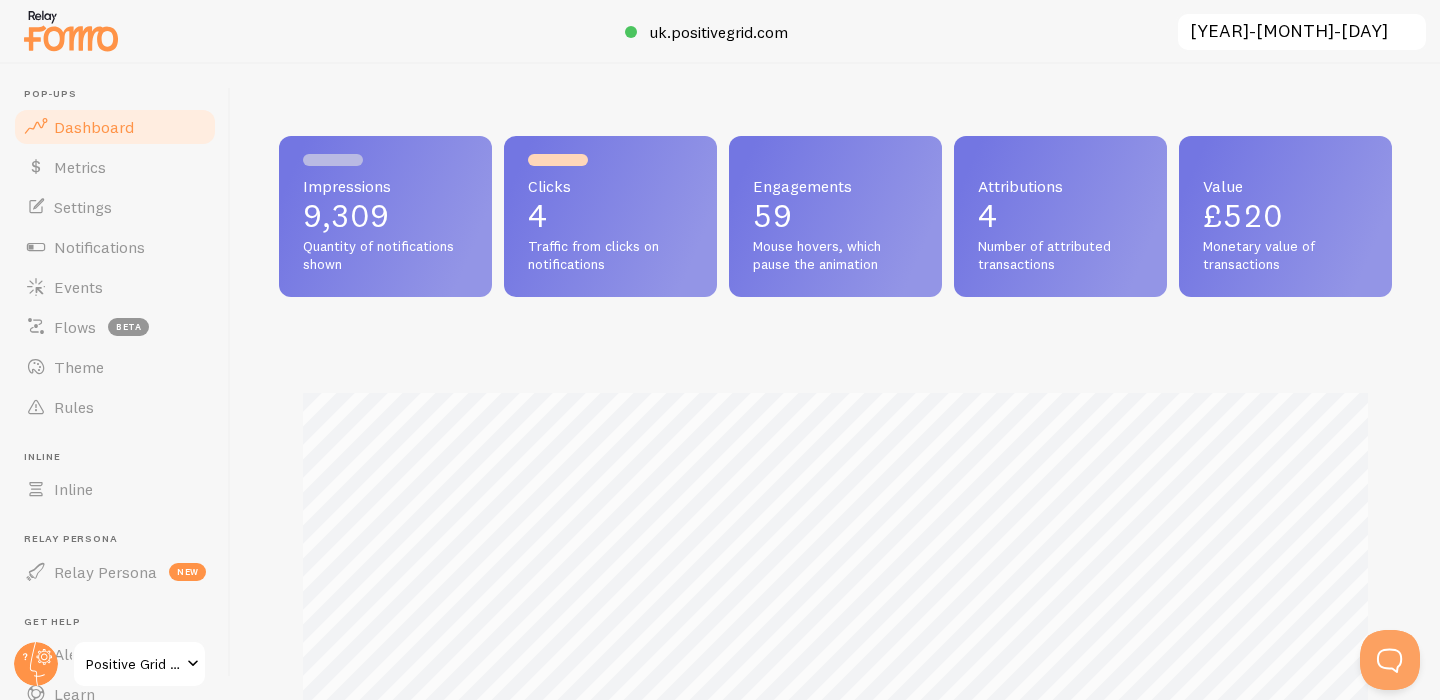 scroll, scrollTop: 999474, scrollLeft: 998887, axis: both 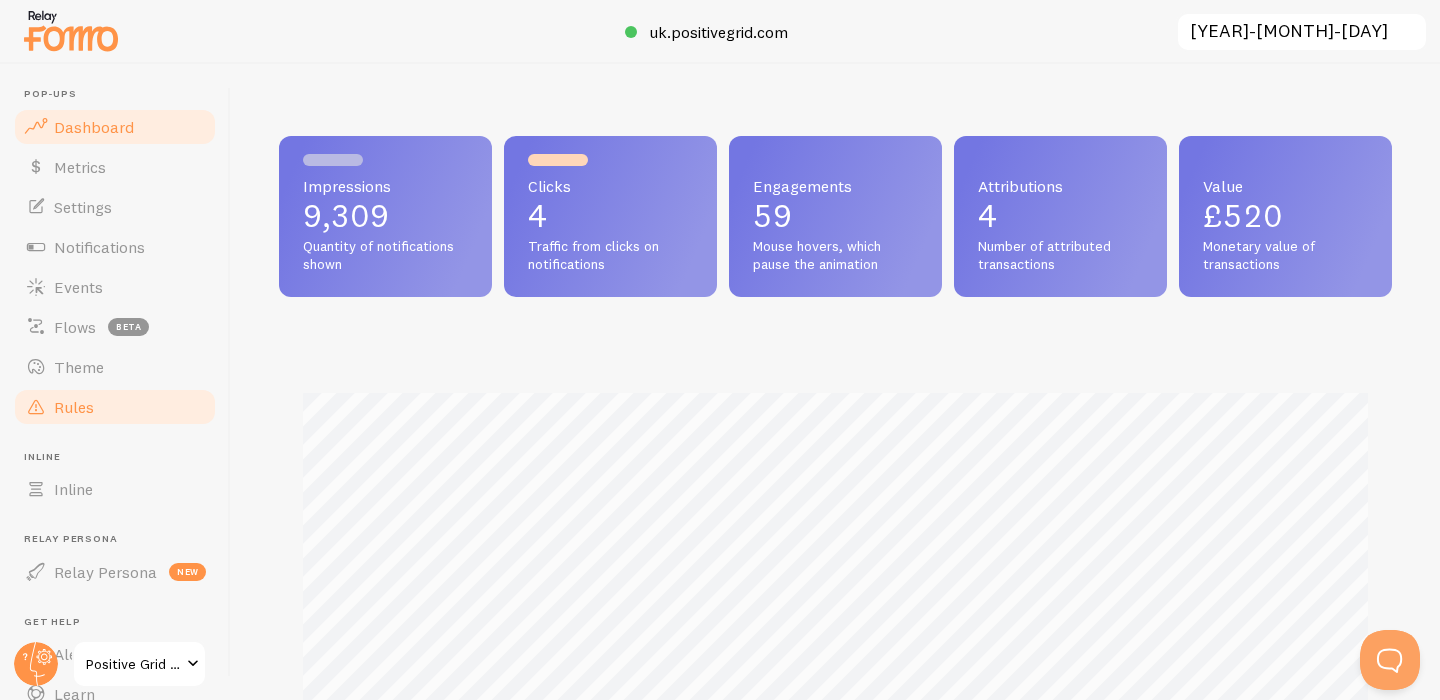 click on "Rules" at bounding box center [74, 407] 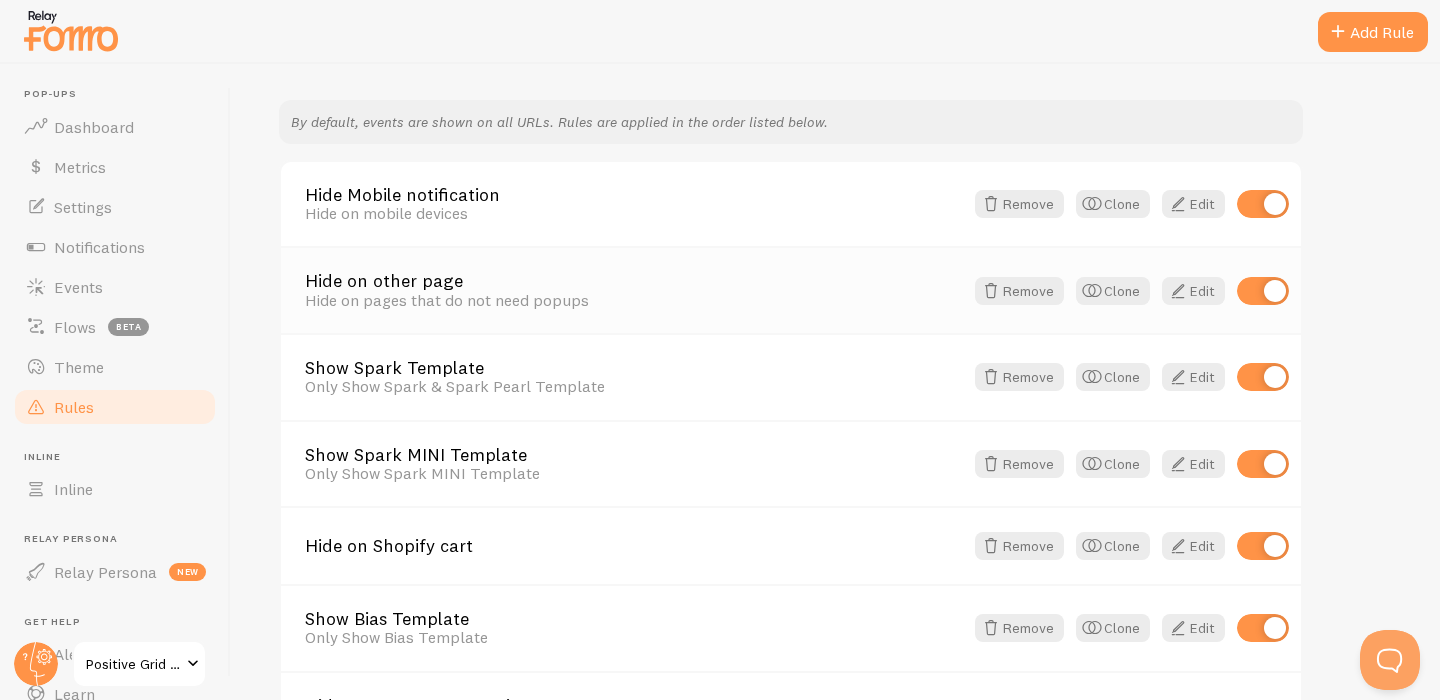 scroll, scrollTop: 178, scrollLeft: 0, axis: vertical 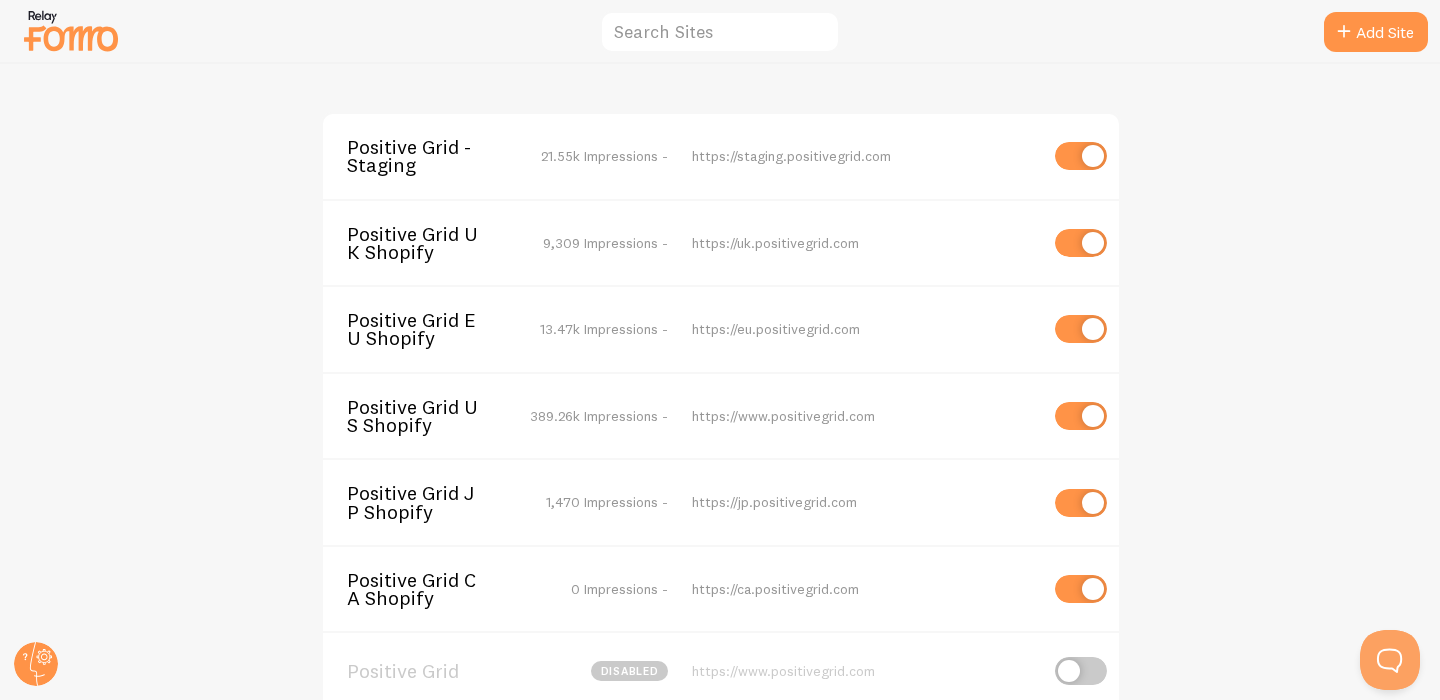 click on "Positive Grid - Staging" at bounding box center (427, 156) 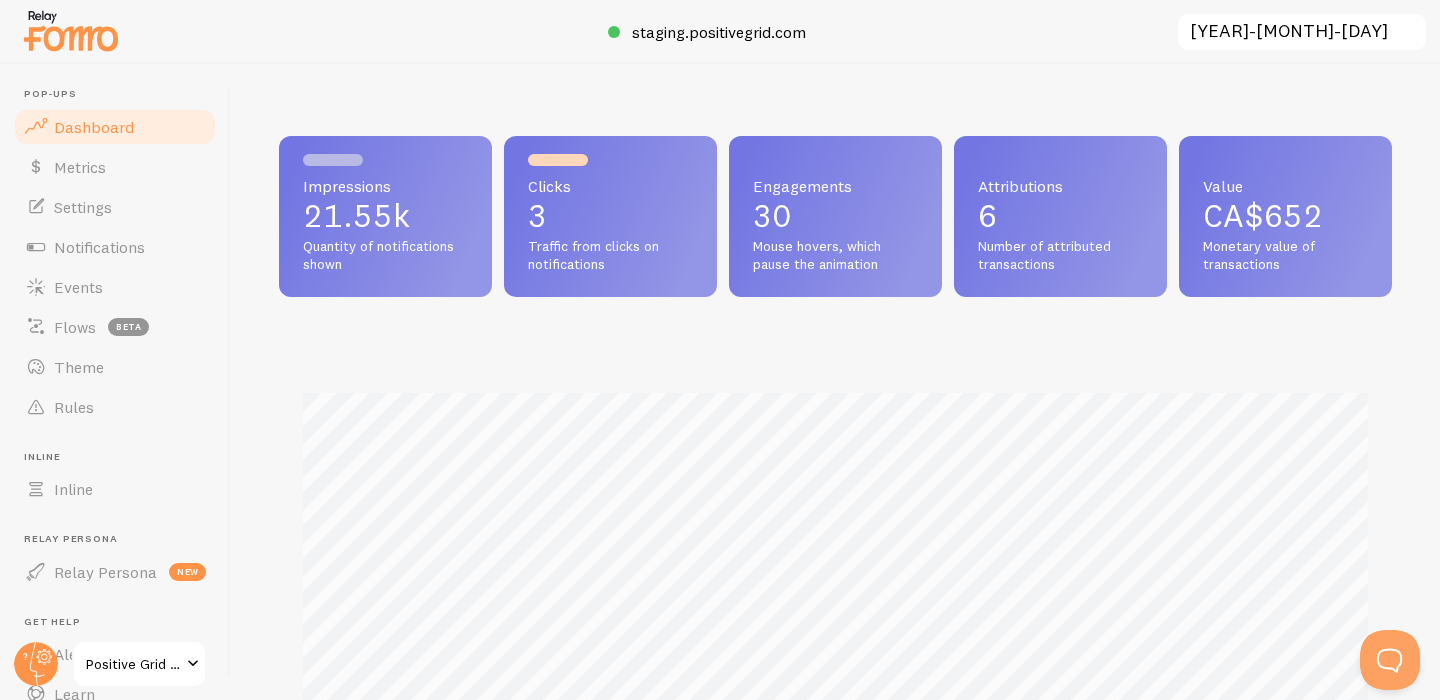 scroll, scrollTop: 999474, scrollLeft: 998887, axis: both 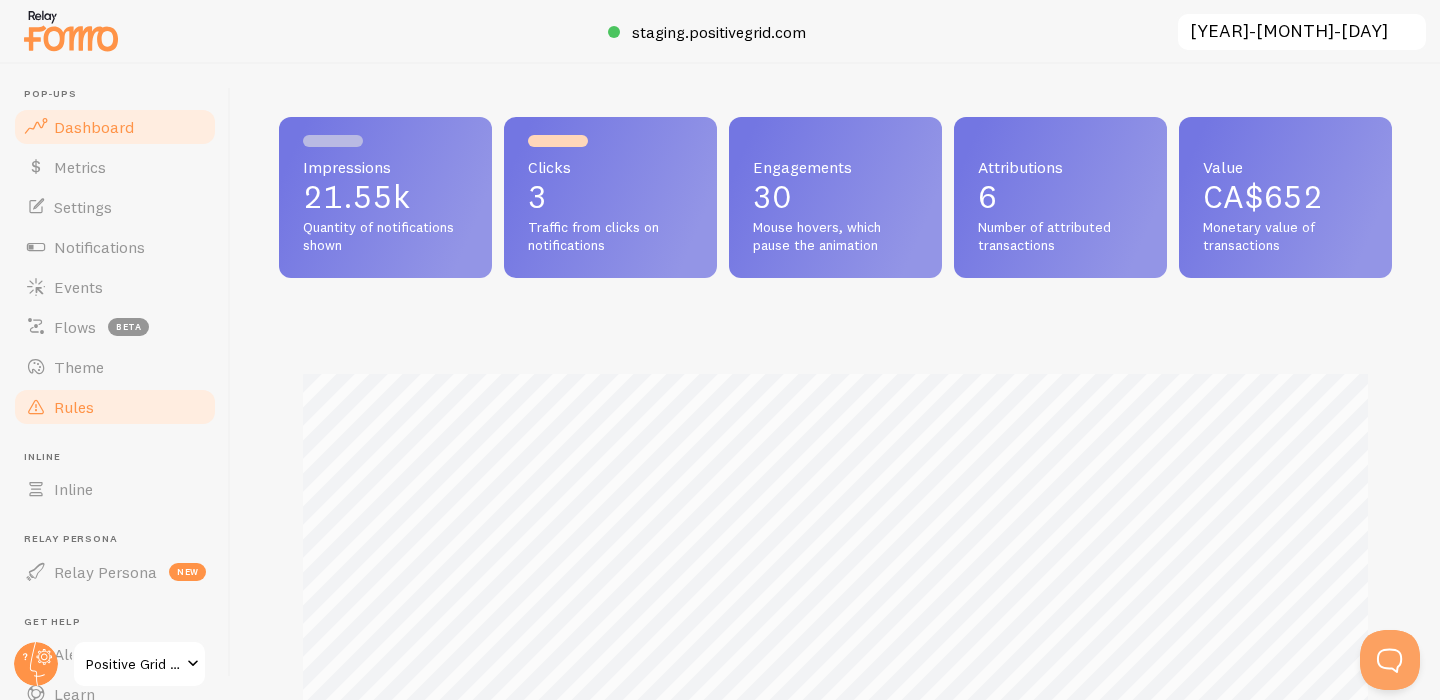click on "Rules" at bounding box center (115, 407) 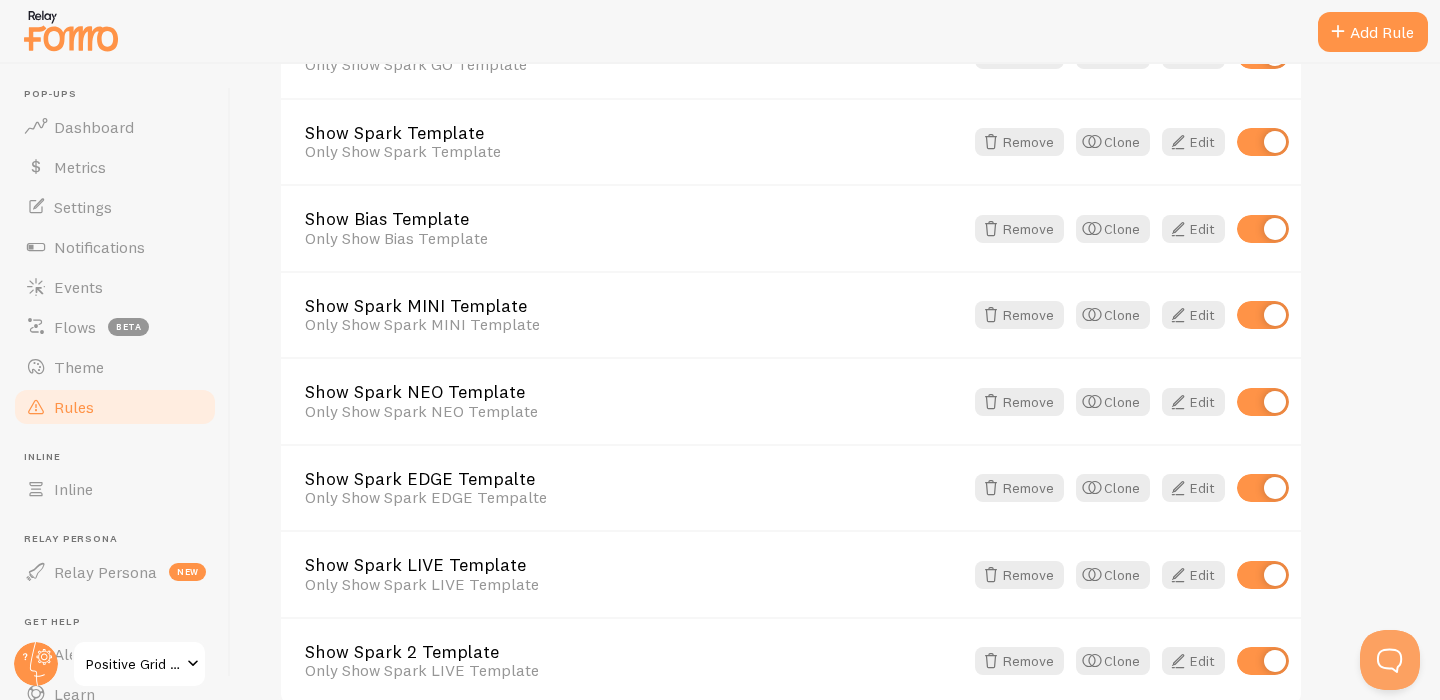 scroll, scrollTop: 872, scrollLeft: 0, axis: vertical 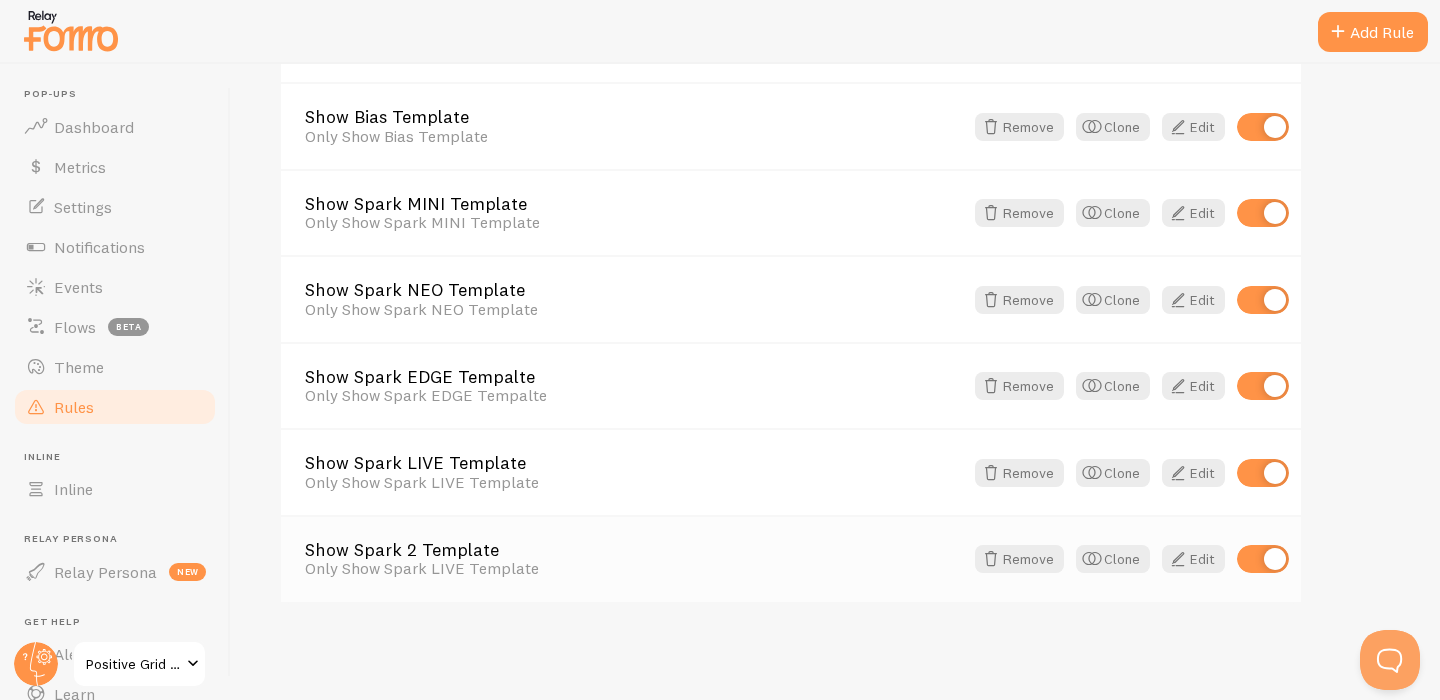 click on "Show Spark 2 Template" at bounding box center (634, 550) 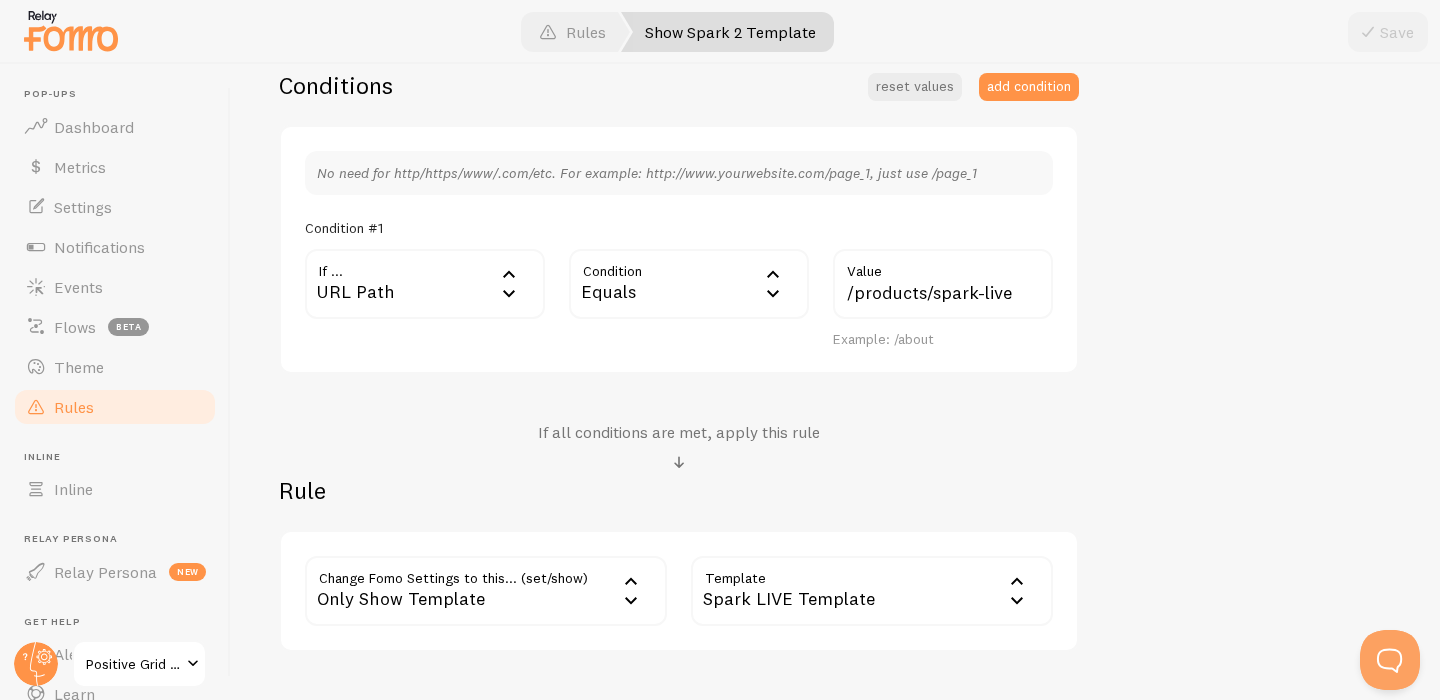 scroll, scrollTop: 625, scrollLeft: 0, axis: vertical 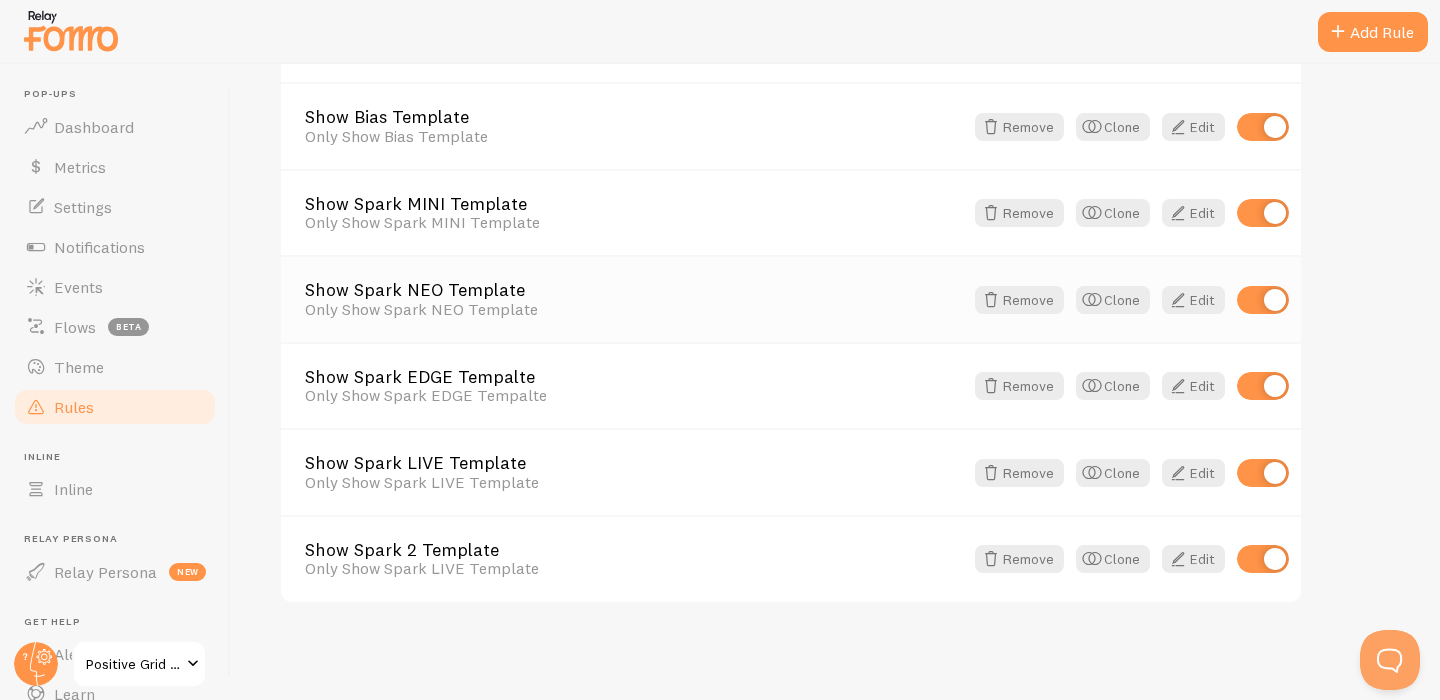 click on "Show Spark NEO Template" at bounding box center [634, 290] 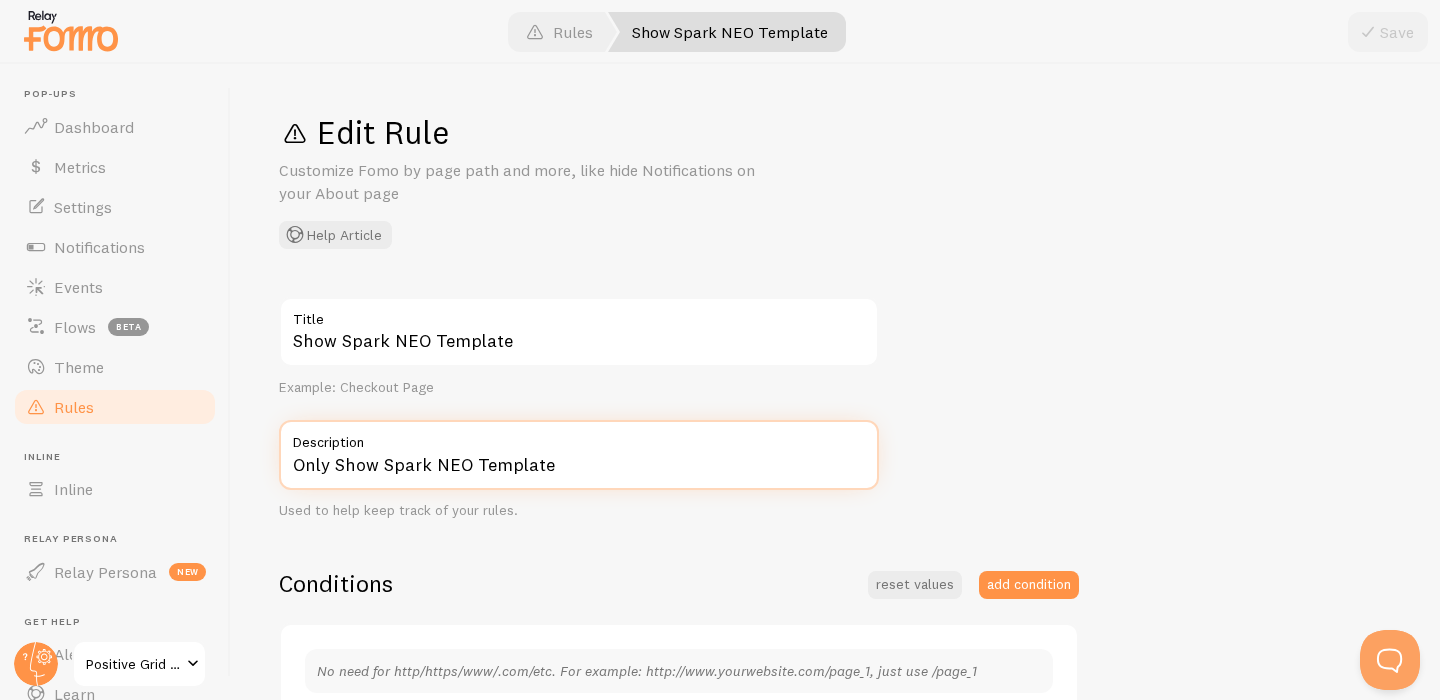 click on "Only Show Spark NEO Template" at bounding box center [579, 455] 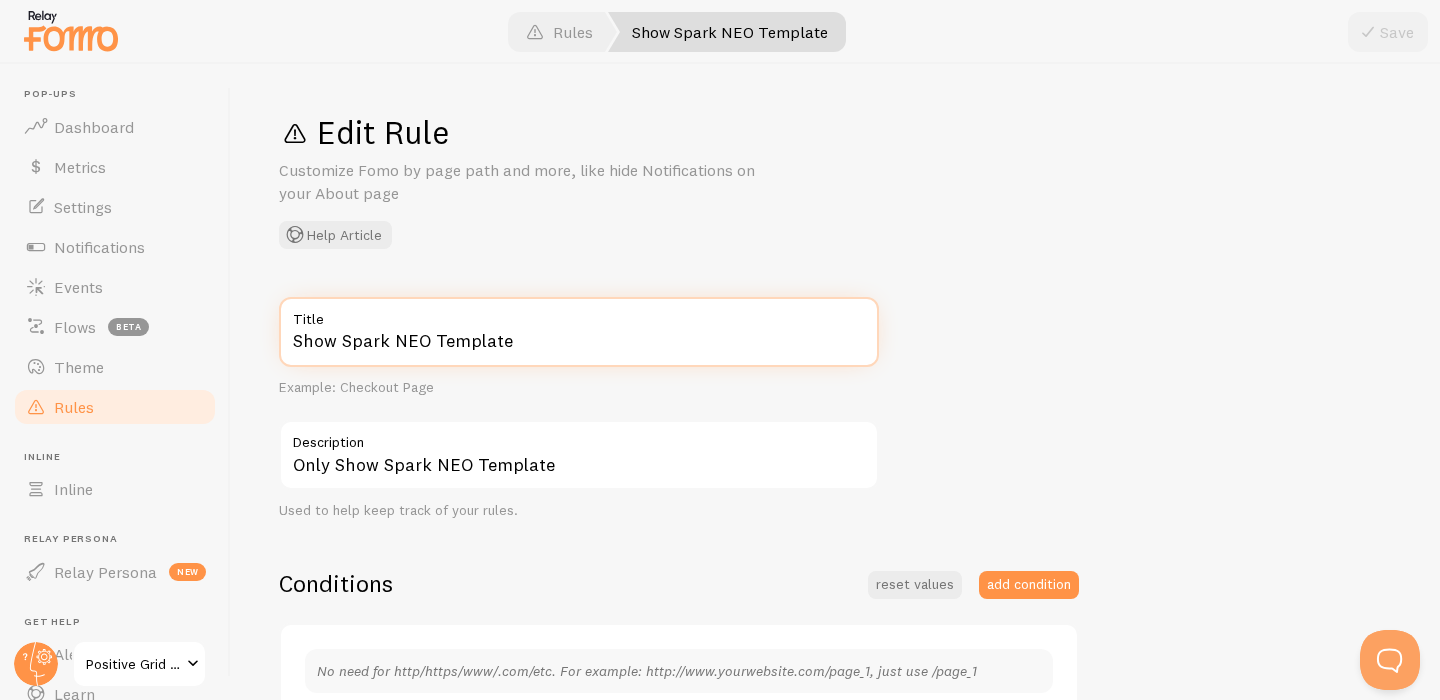 click on "Show Spark NEO Template" at bounding box center [579, 332] 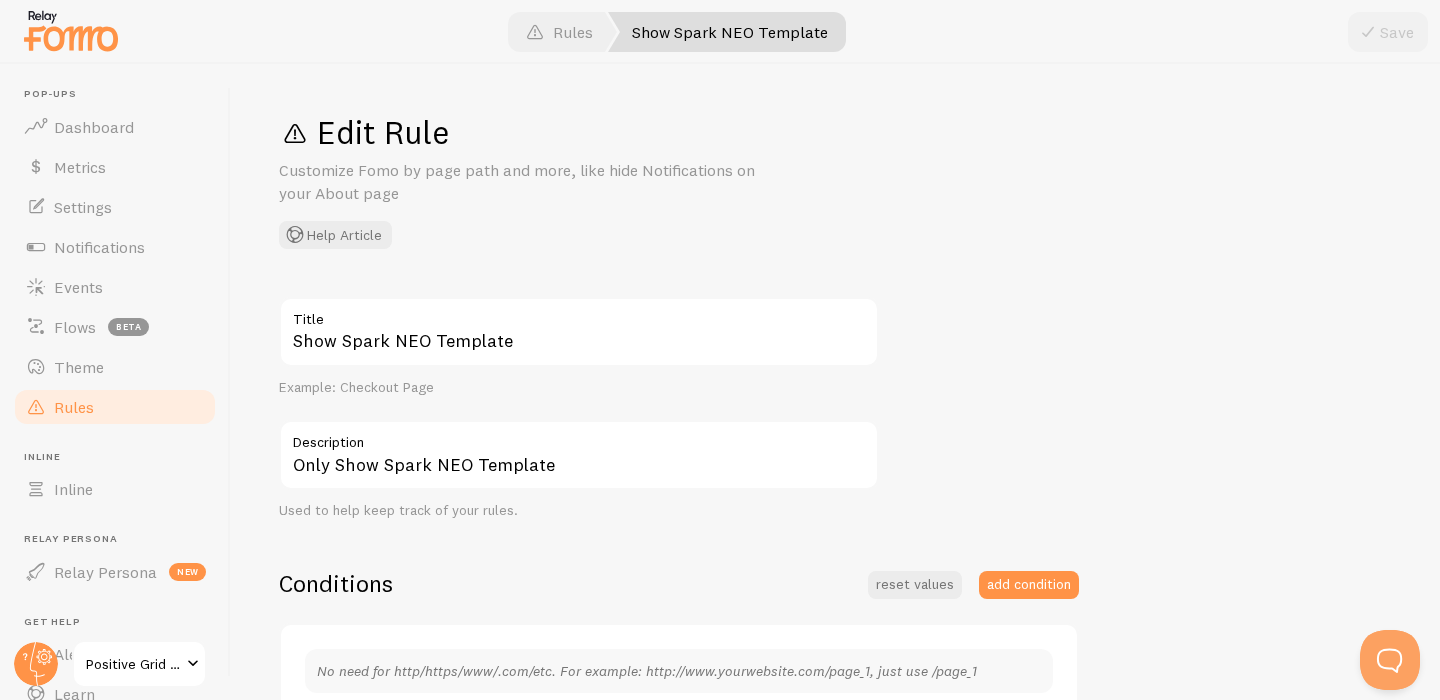 click on "Example: /about     If all conditions are met, apply this rule     Rule   Change Fomo Settings to this... (set/show)   only_show_template   Only Show Template       Notifications  Do Not Show Template  Only Show Template  Max per page  Initial Delay  Display Interval  Loop notifications  Links to open in new tab  Position  Mobile Position      Template   260340" at bounding box center [835, 723] 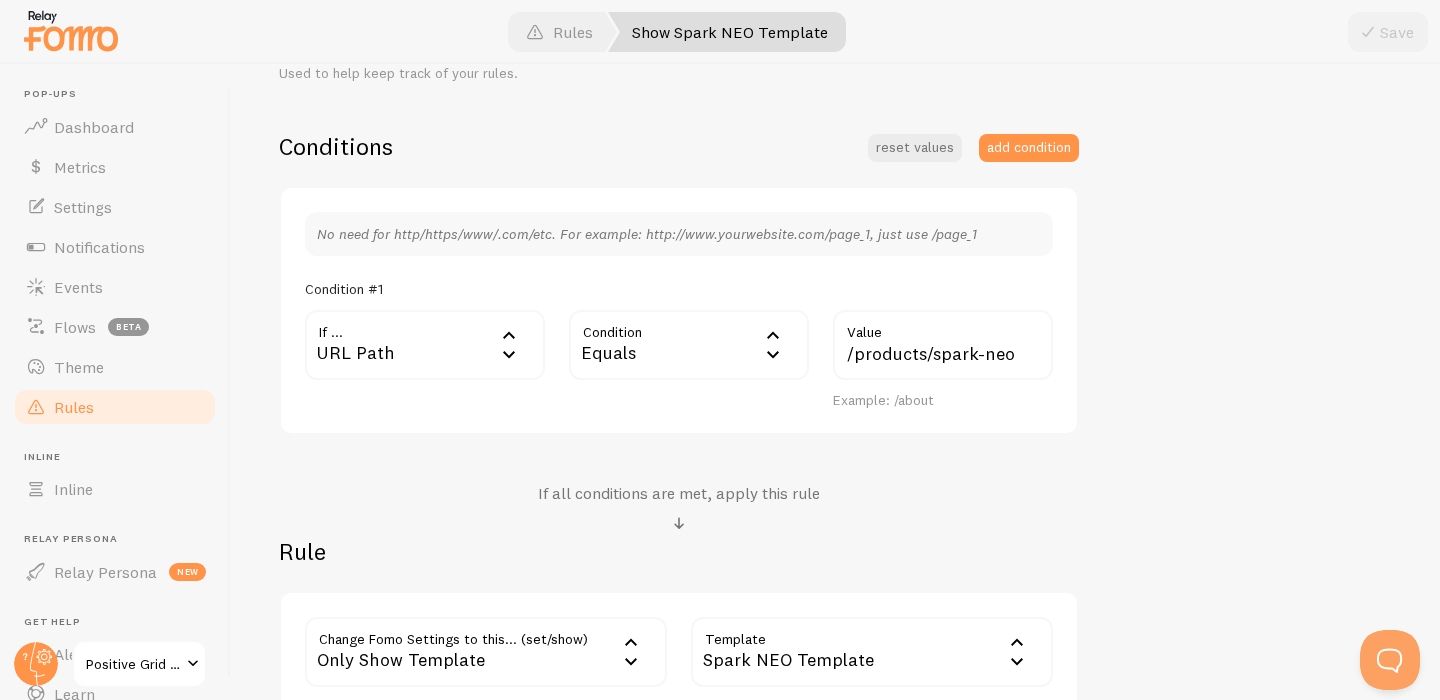 scroll, scrollTop: 445, scrollLeft: 0, axis: vertical 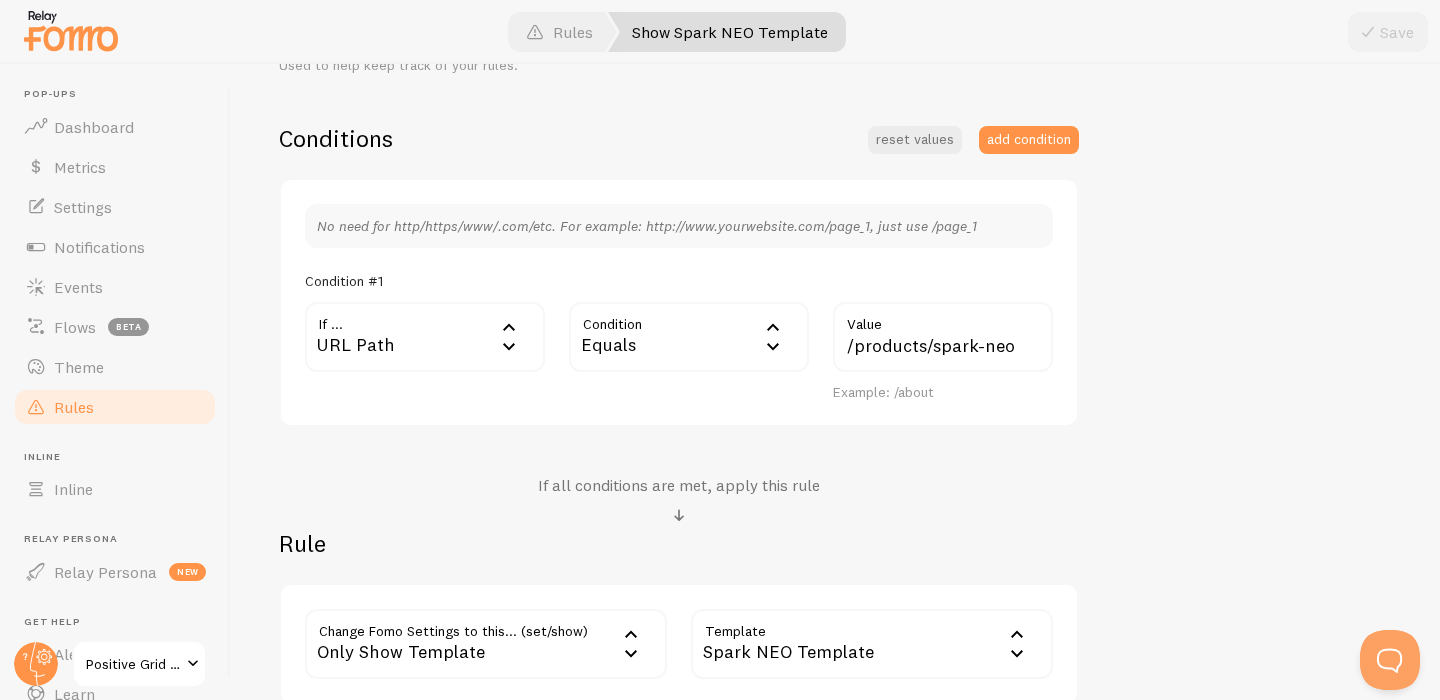 click on "URL Path" at bounding box center [425, 337] 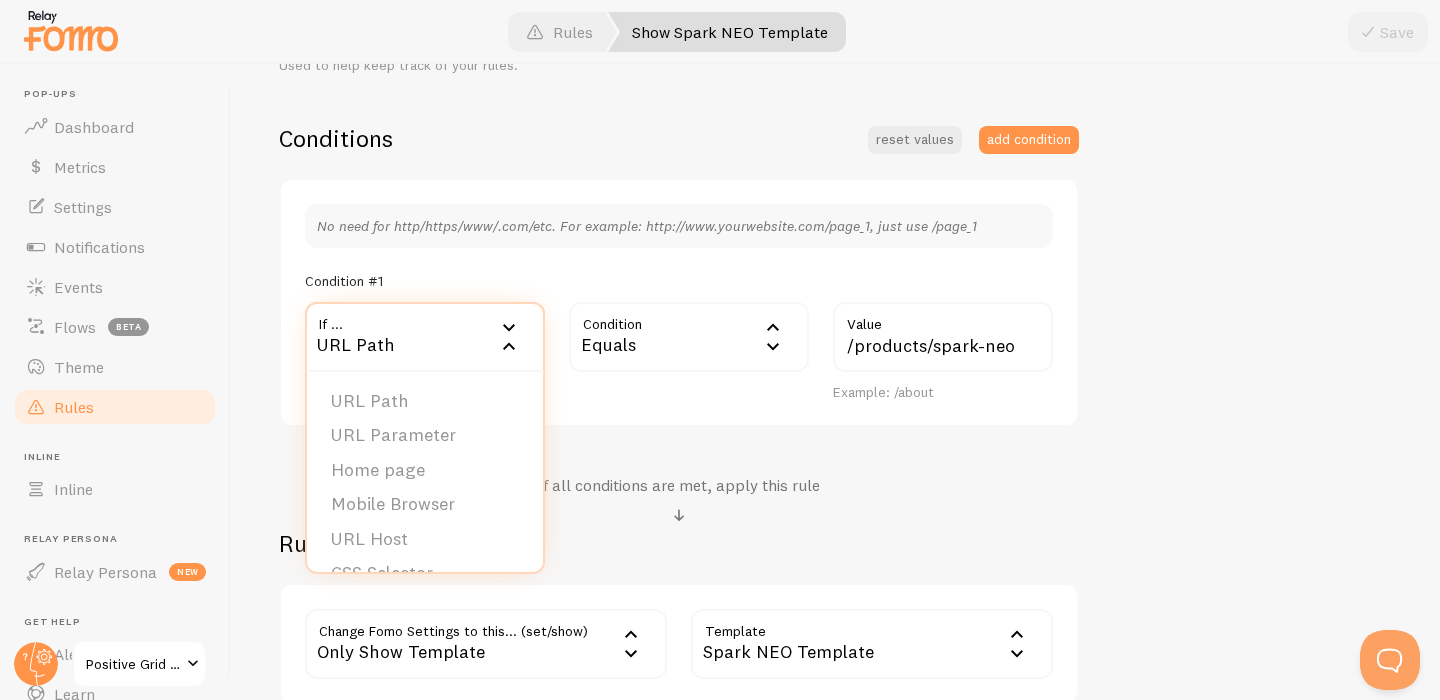 click on "Example: /about     If all conditions are met, apply this rule     Rule   Change Fomo Settings to this... (set/show)   only_show_template   Only Show Template       Notifications  Do Not Show Template  Only Show Template  Max per page  Initial Delay  Display Interval  Loop notifications  Links to open in new tab  Position  Mobile Position      Template   260340   Spark NEO Template       Spark CAB template  Spark GO Template  Spark 2 Template  Spark EDGE Template  Spark NEO Template" at bounding box center [679, 414] 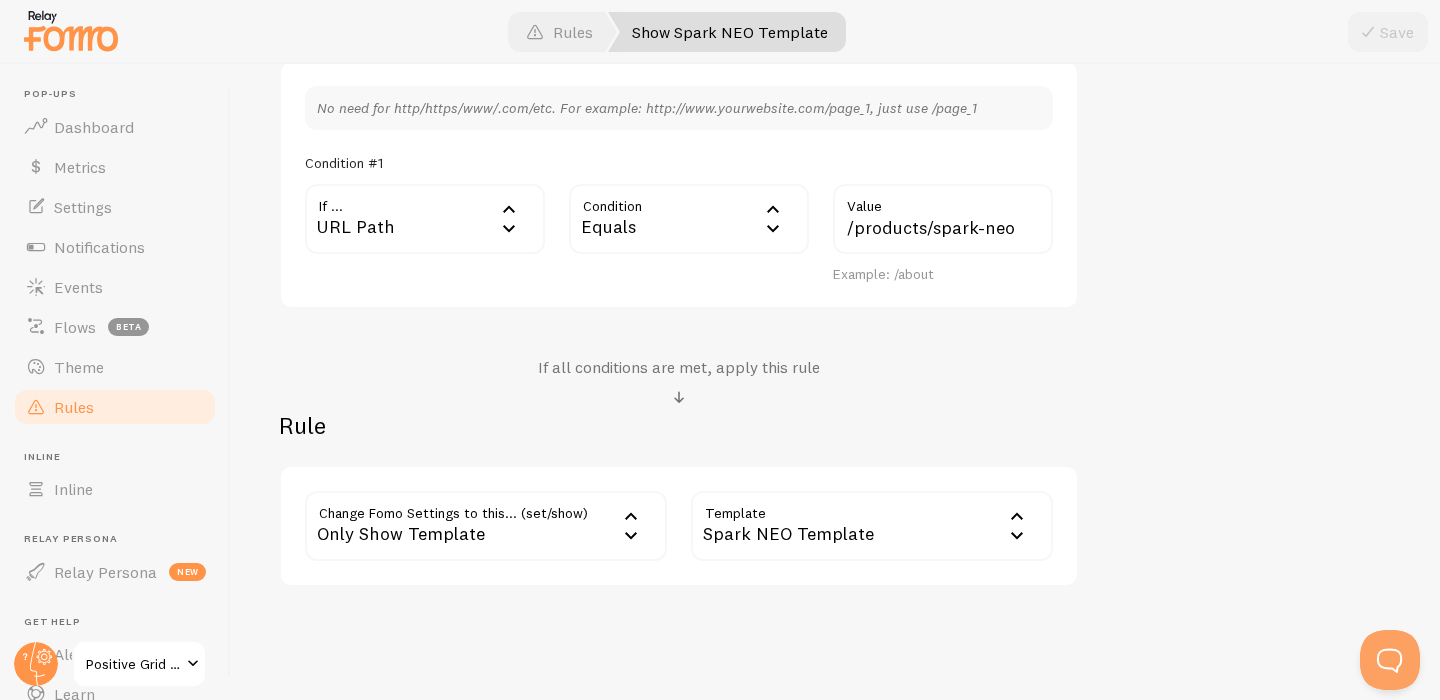 scroll, scrollTop: 625, scrollLeft: 0, axis: vertical 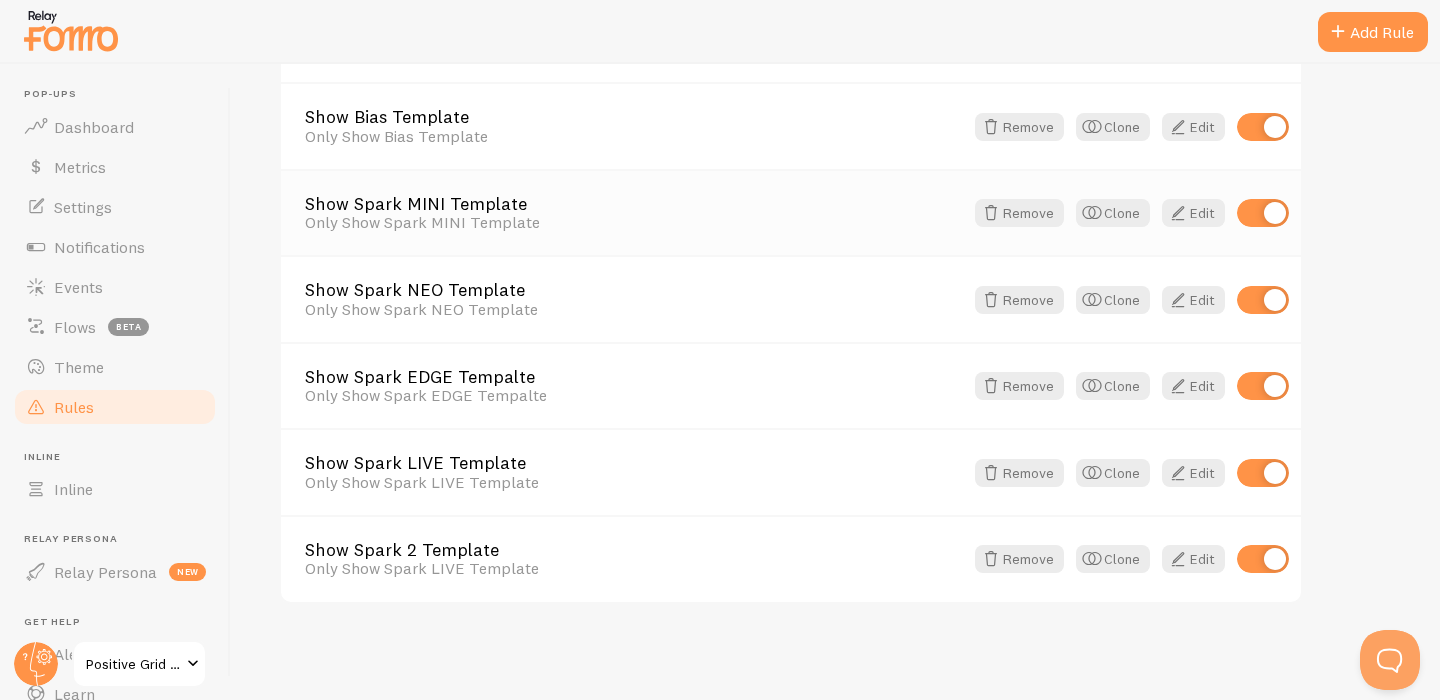 click on "Show Spark MINI Template" at bounding box center (634, 204) 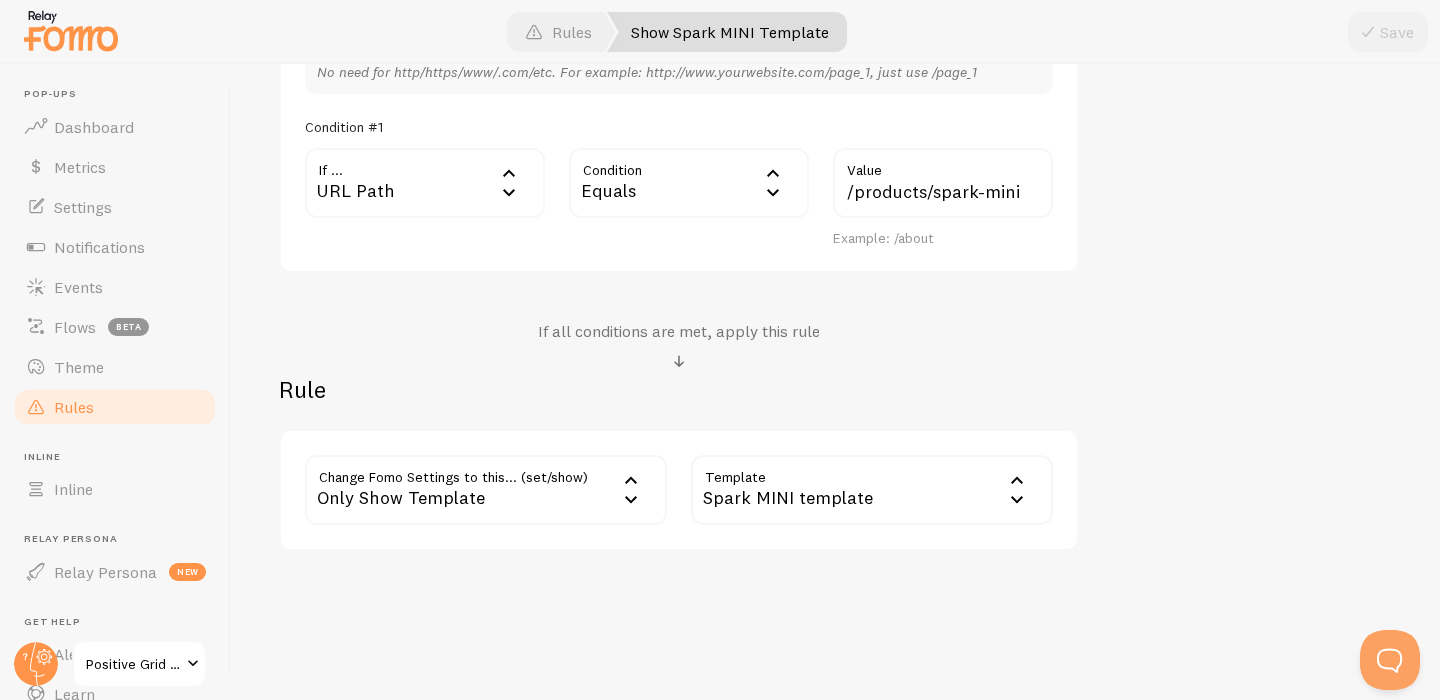 scroll, scrollTop: 591, scrollLeft: 0, axis: vertical 